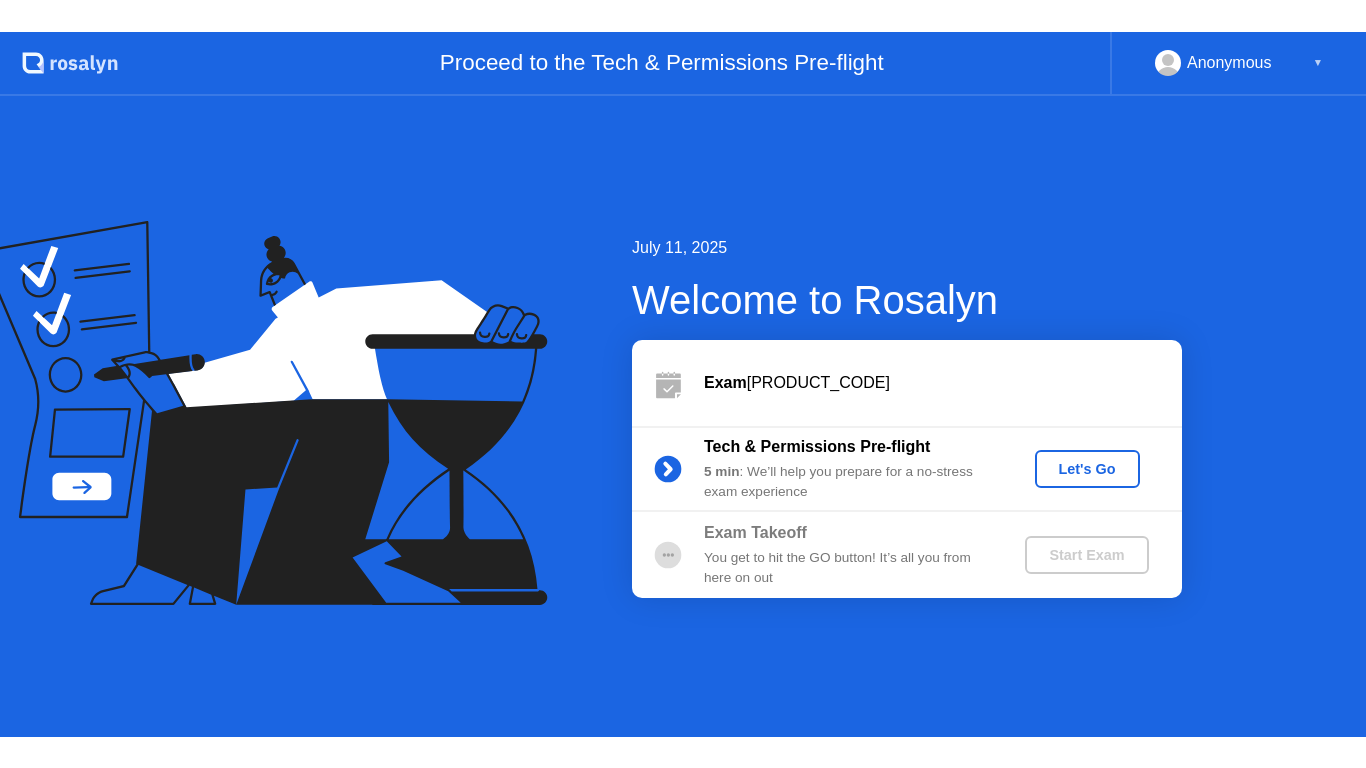 scroll, scrollTop: 0, scrollLeft: 0, axis: both 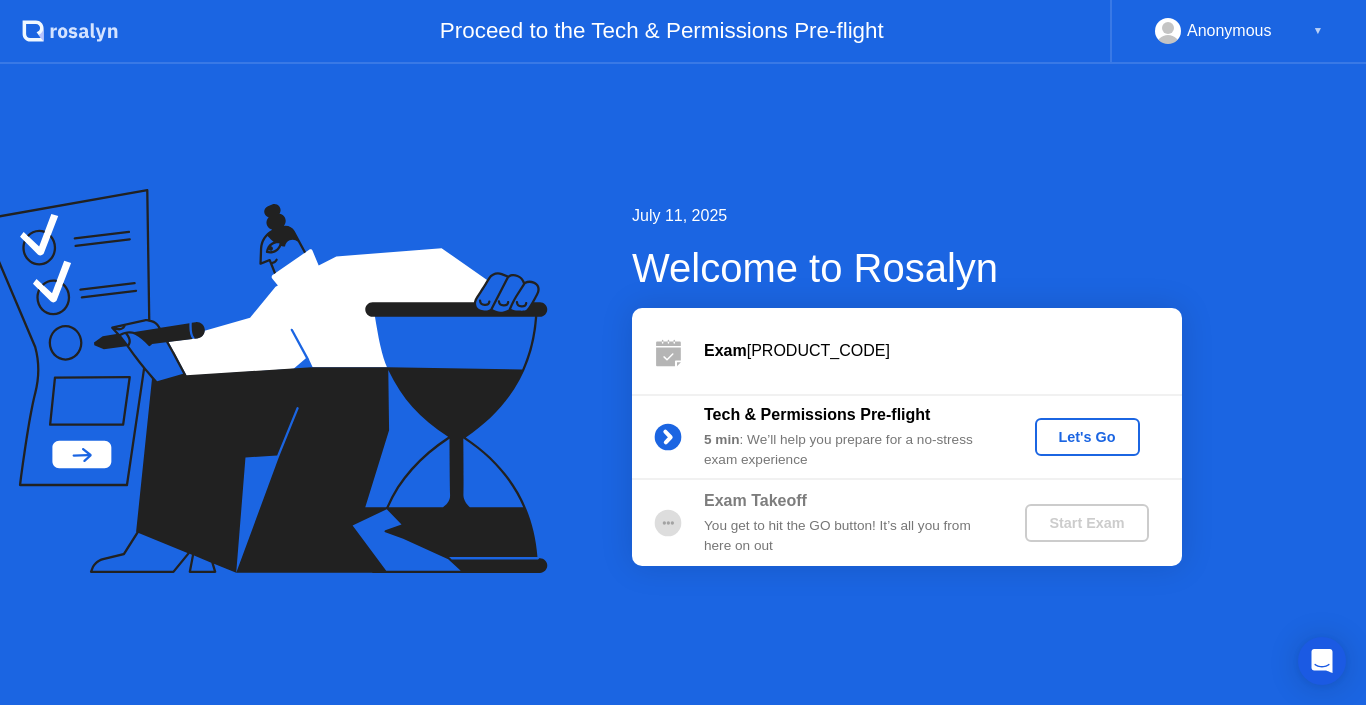 click on "Let's Go" 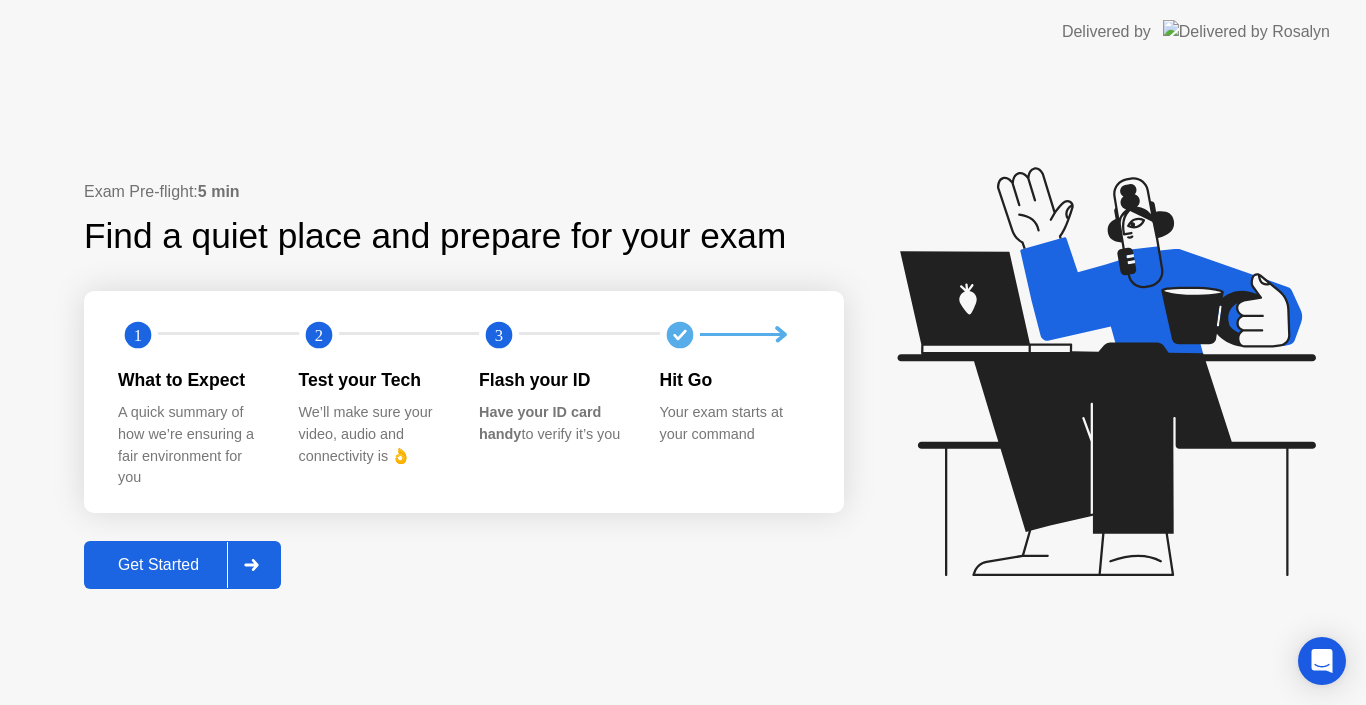 click 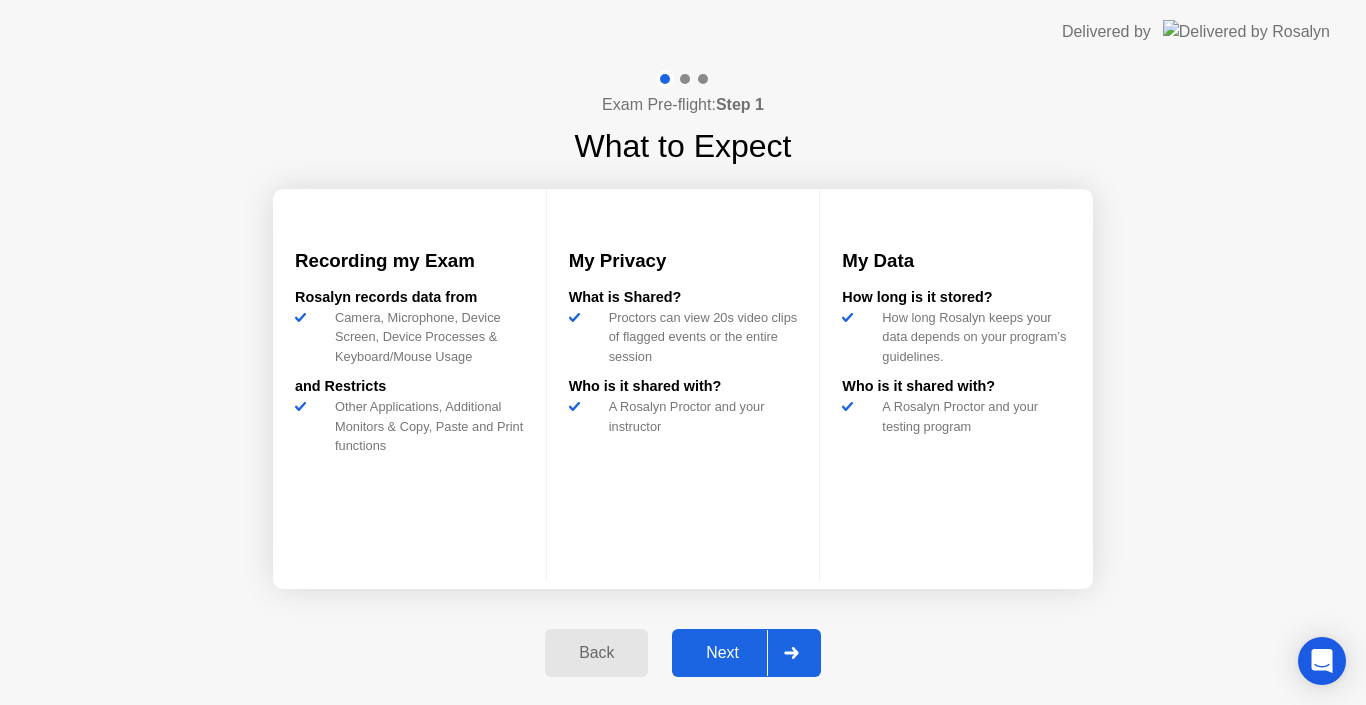 click 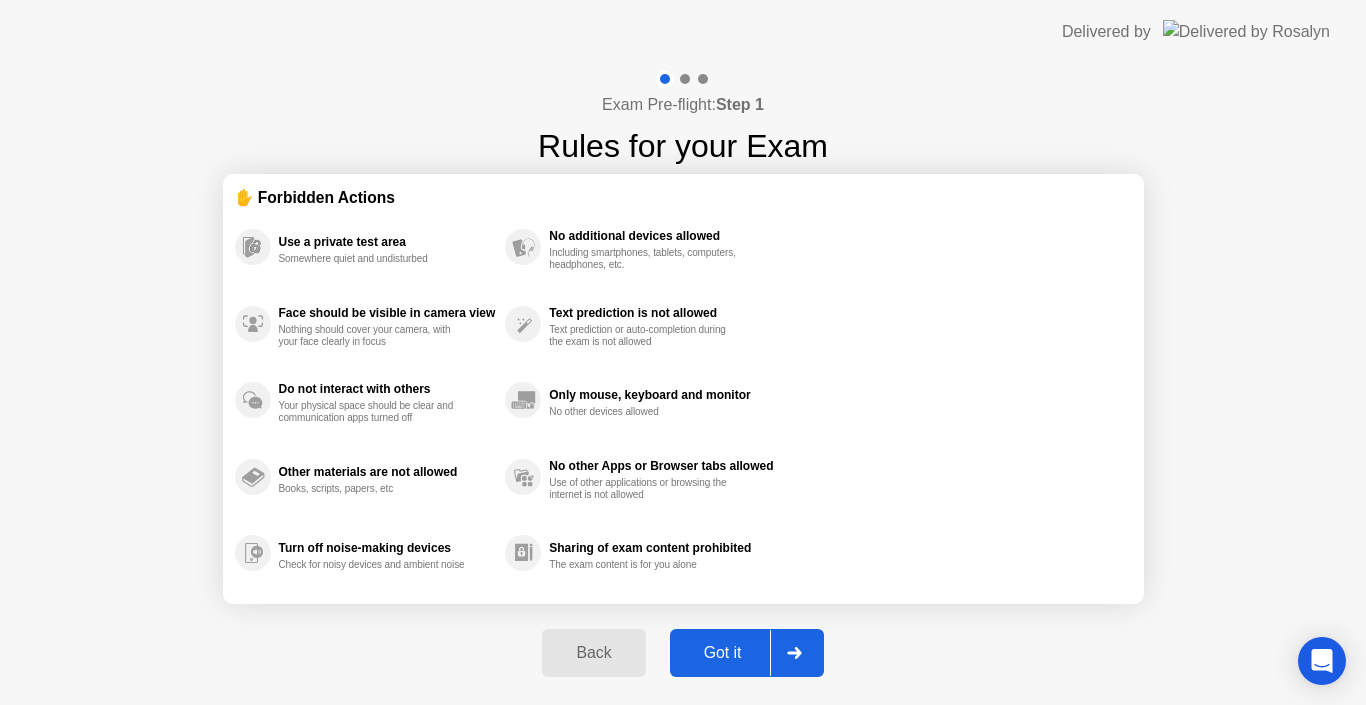 click 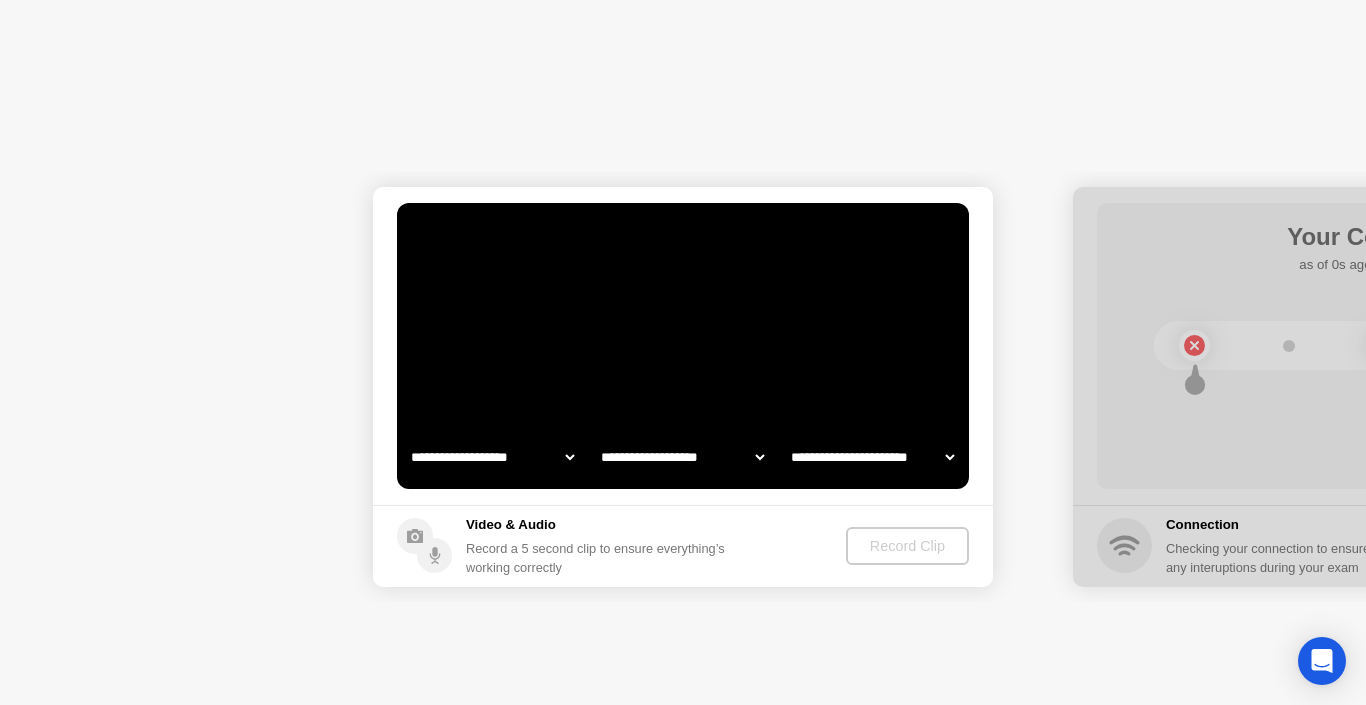 select on "*******" 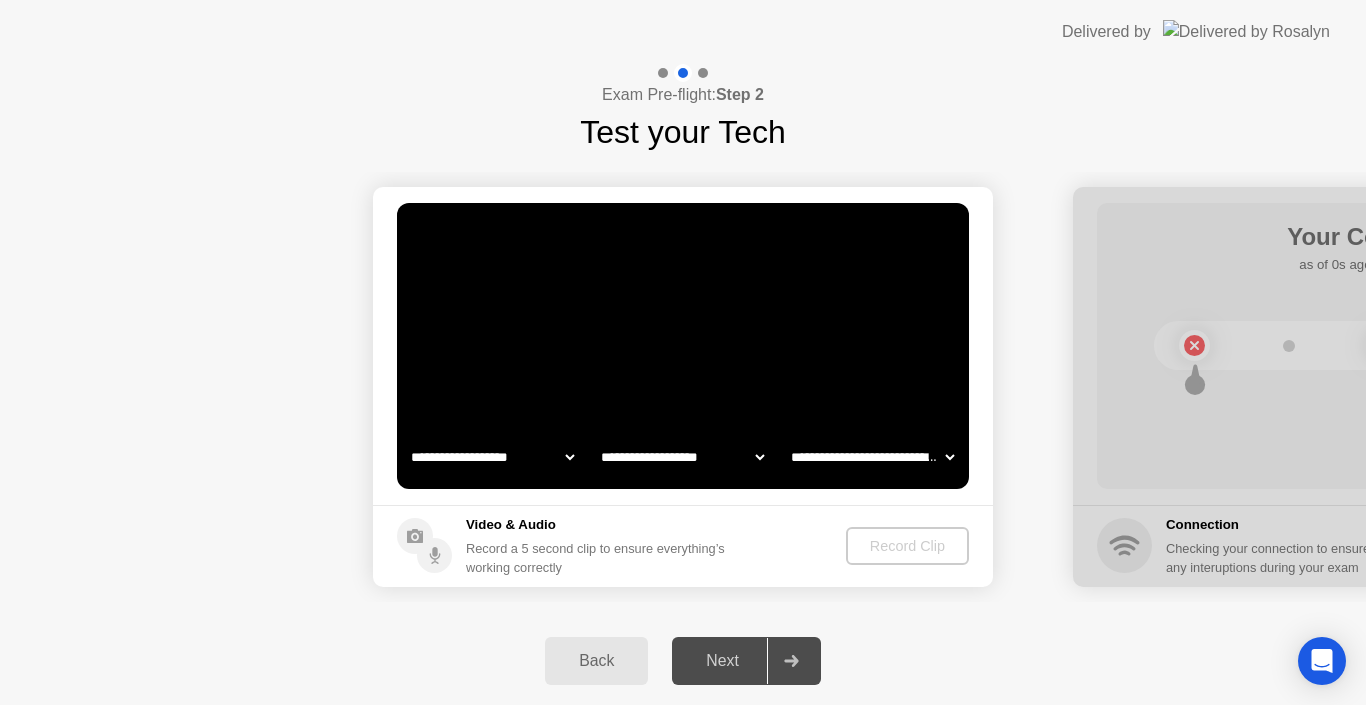 select on "**********" 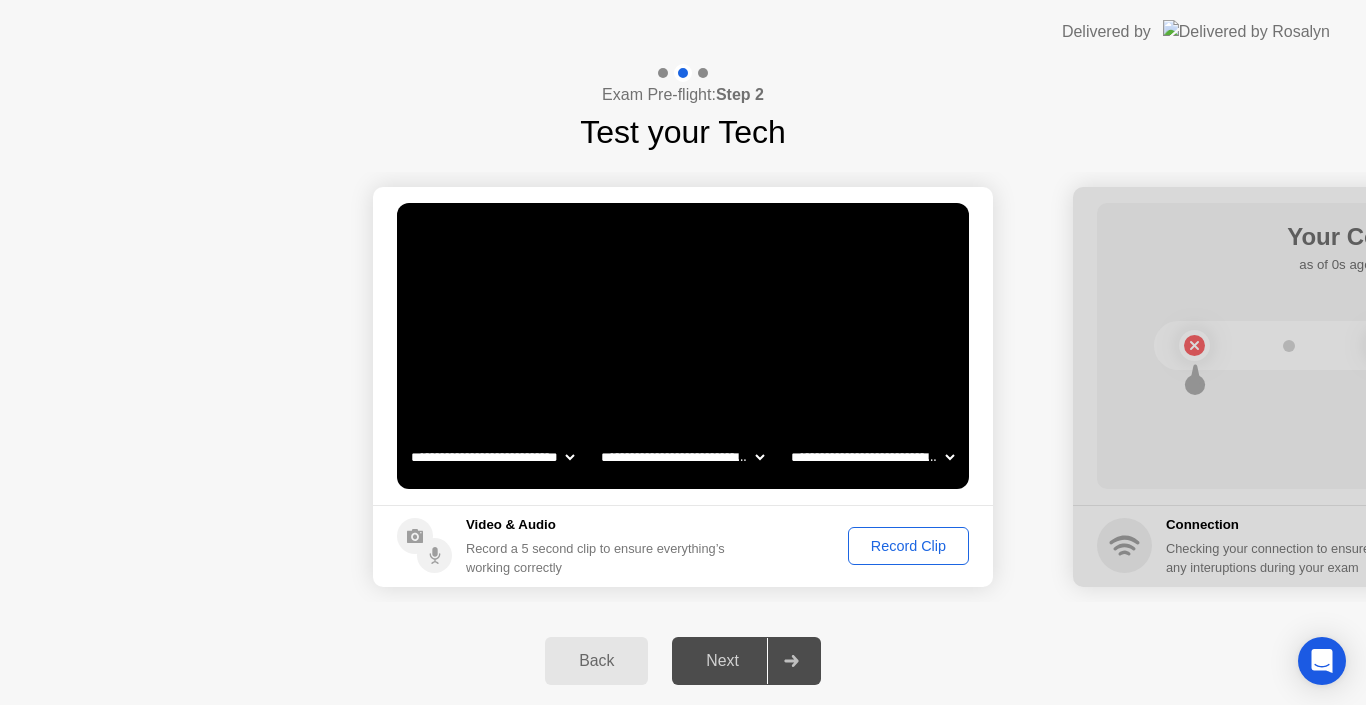 click on "Record Clip" 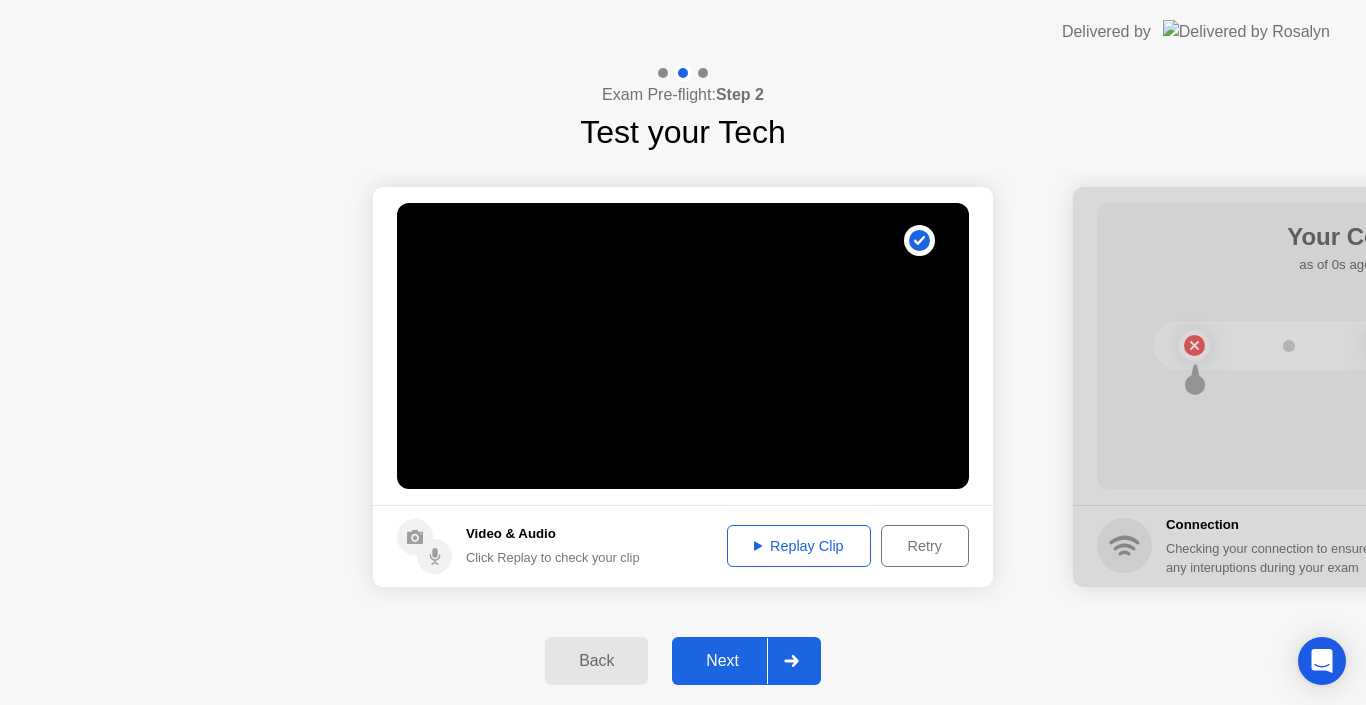 click on "Replay Clip" 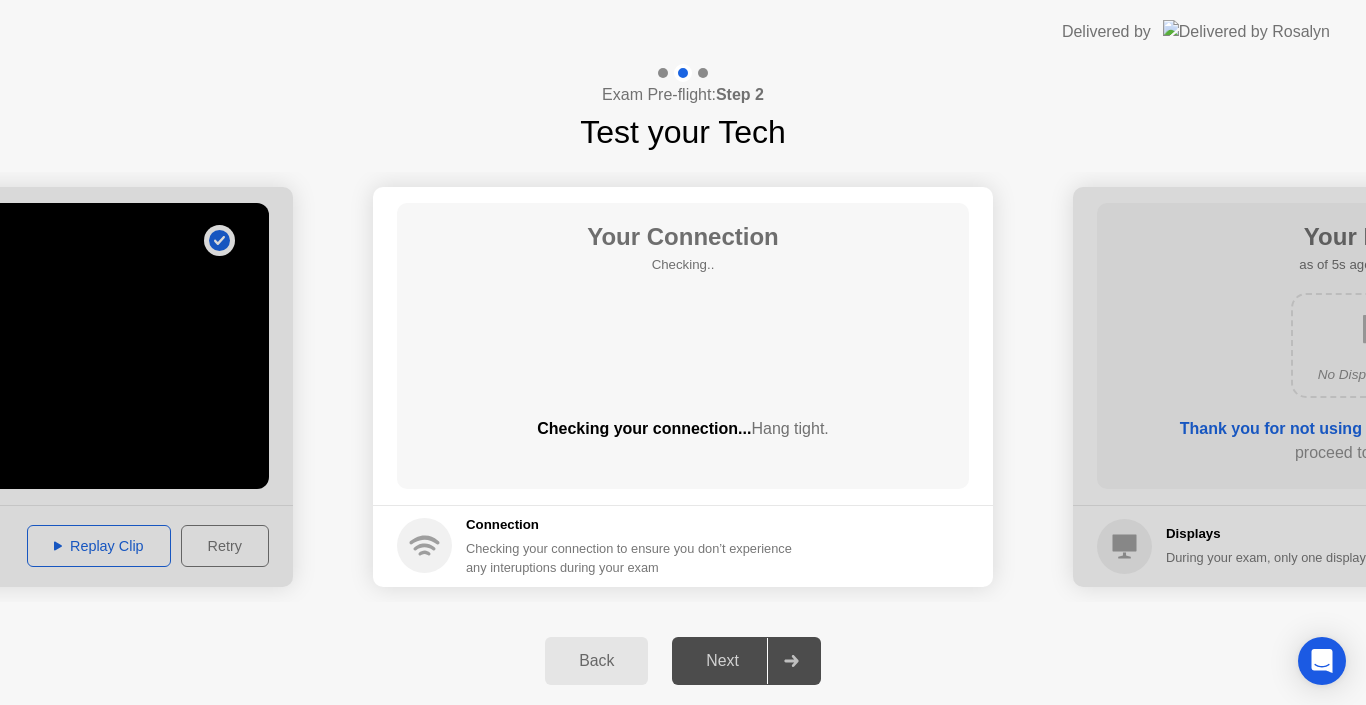 click 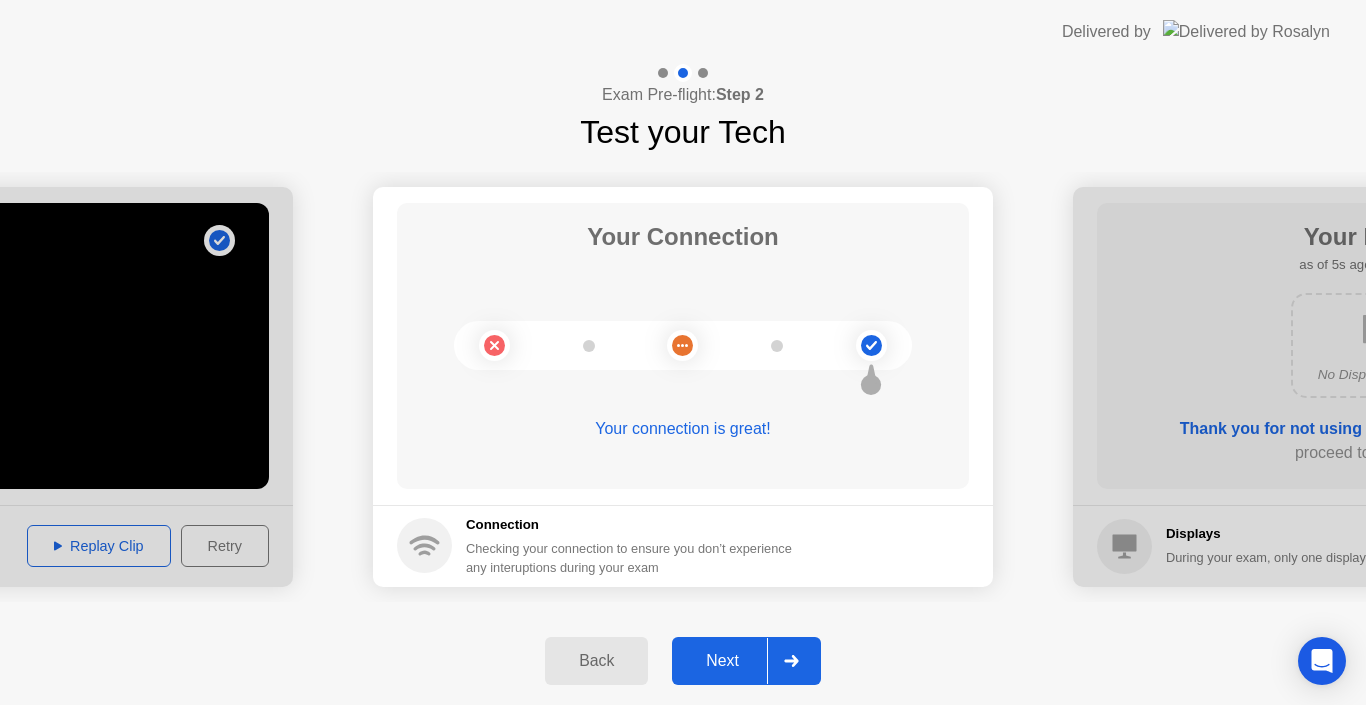 click 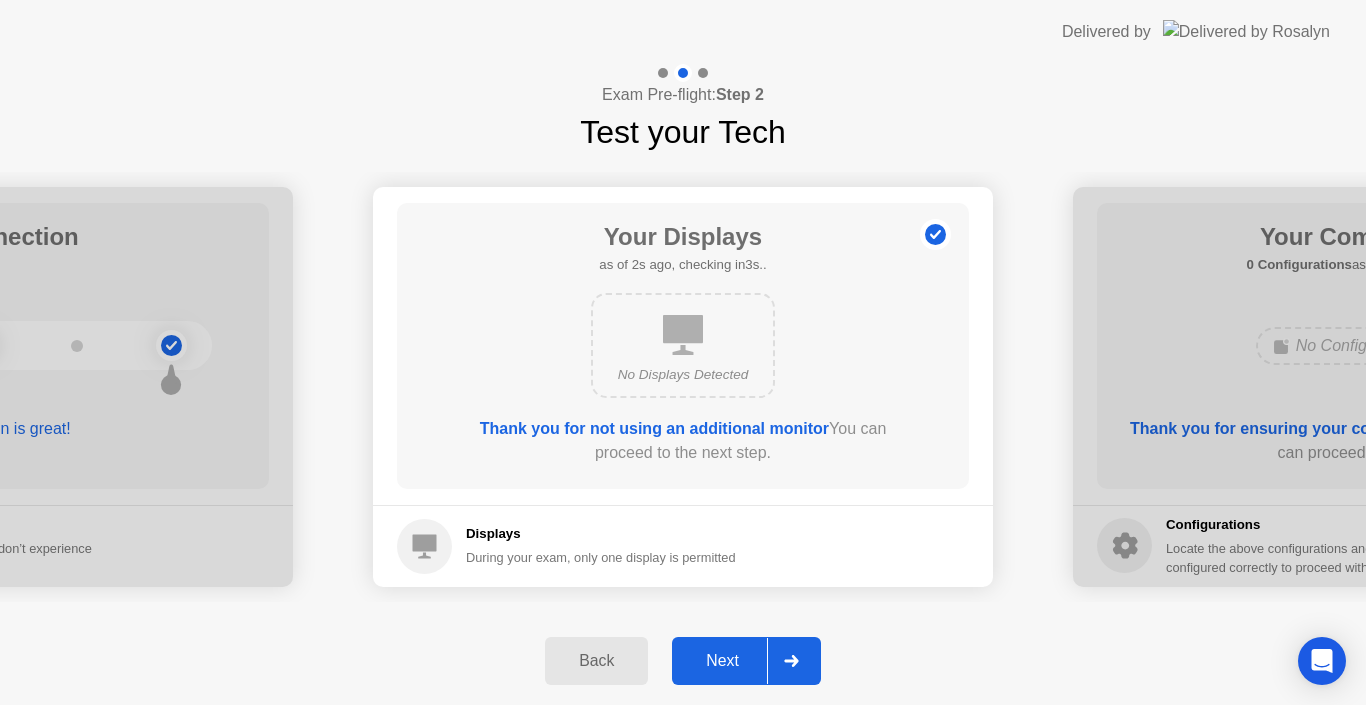 click 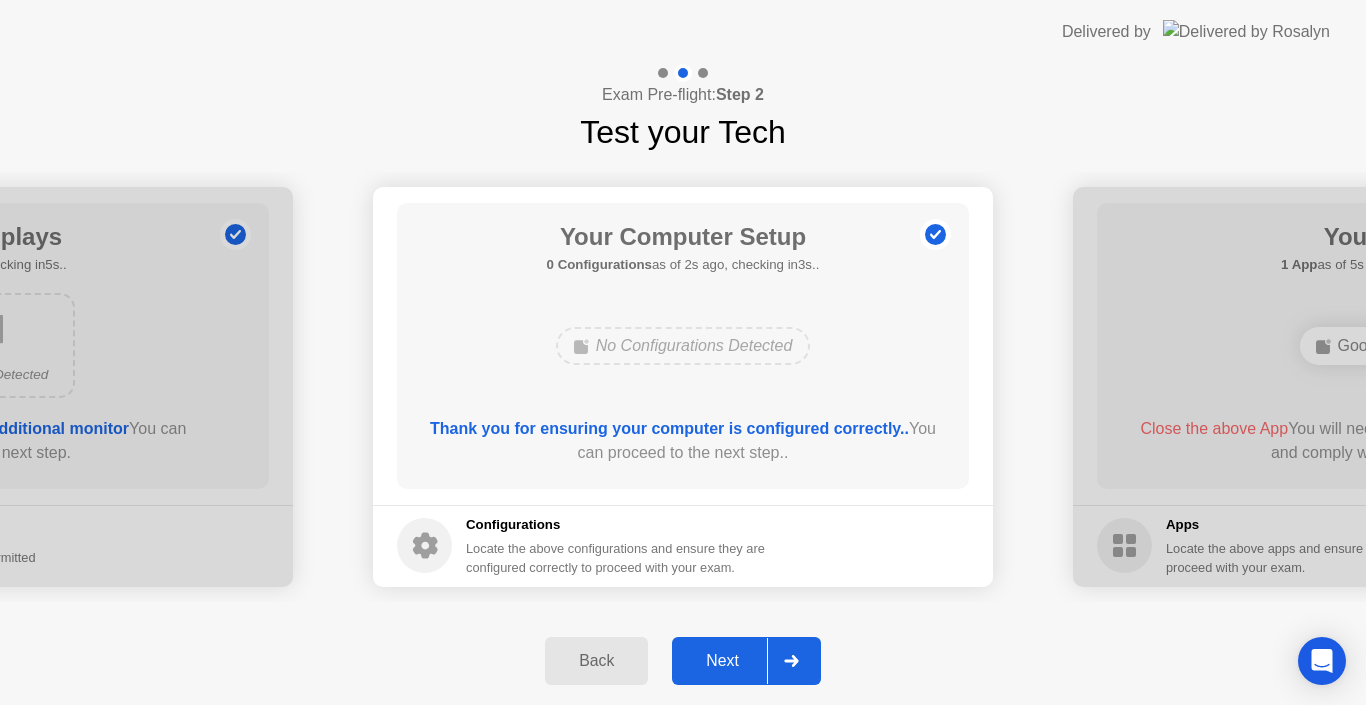 click 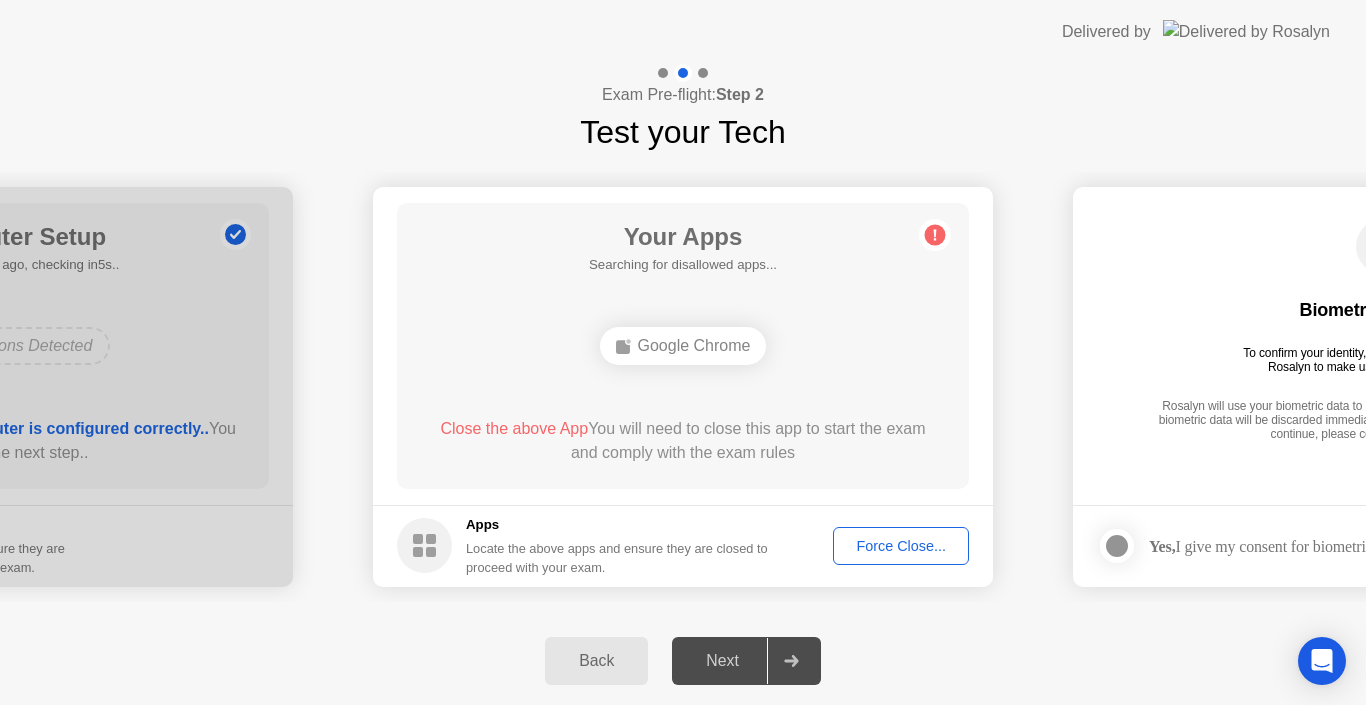 click on "Force Close..." 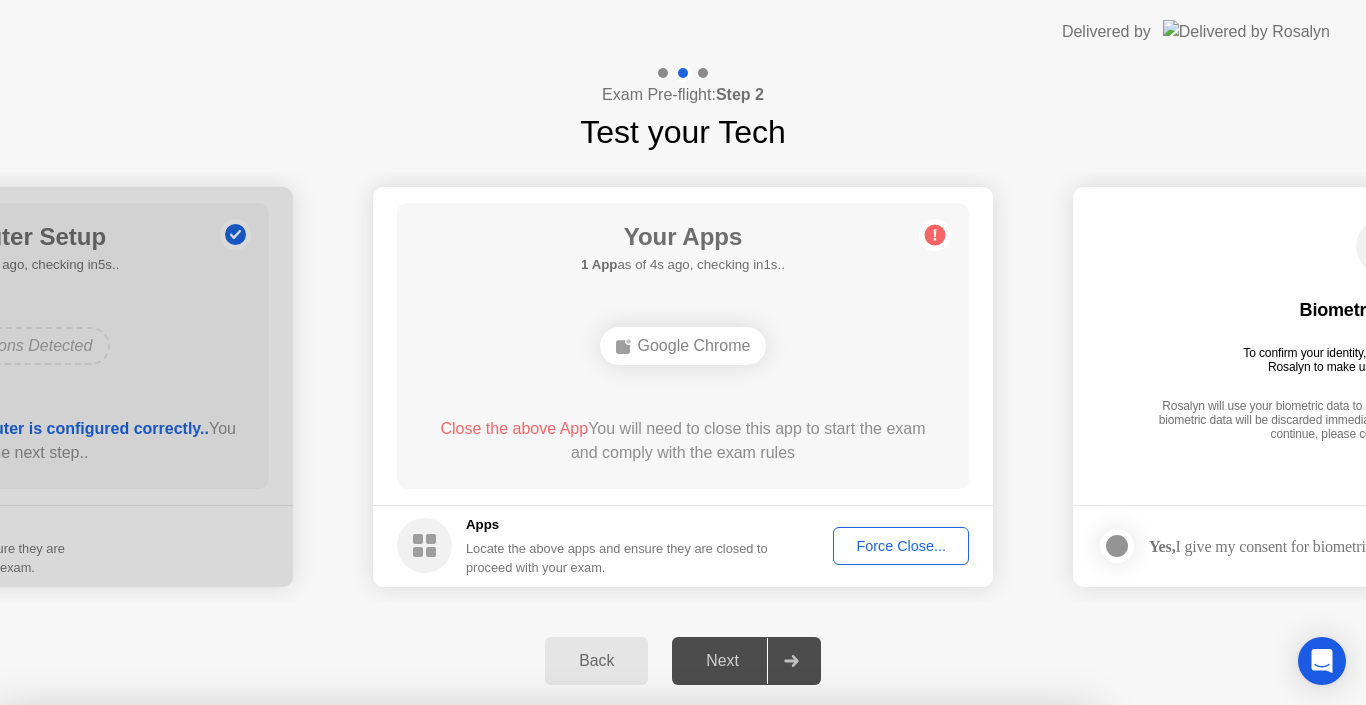click on "Confirm" at bounding box center [613, 981] 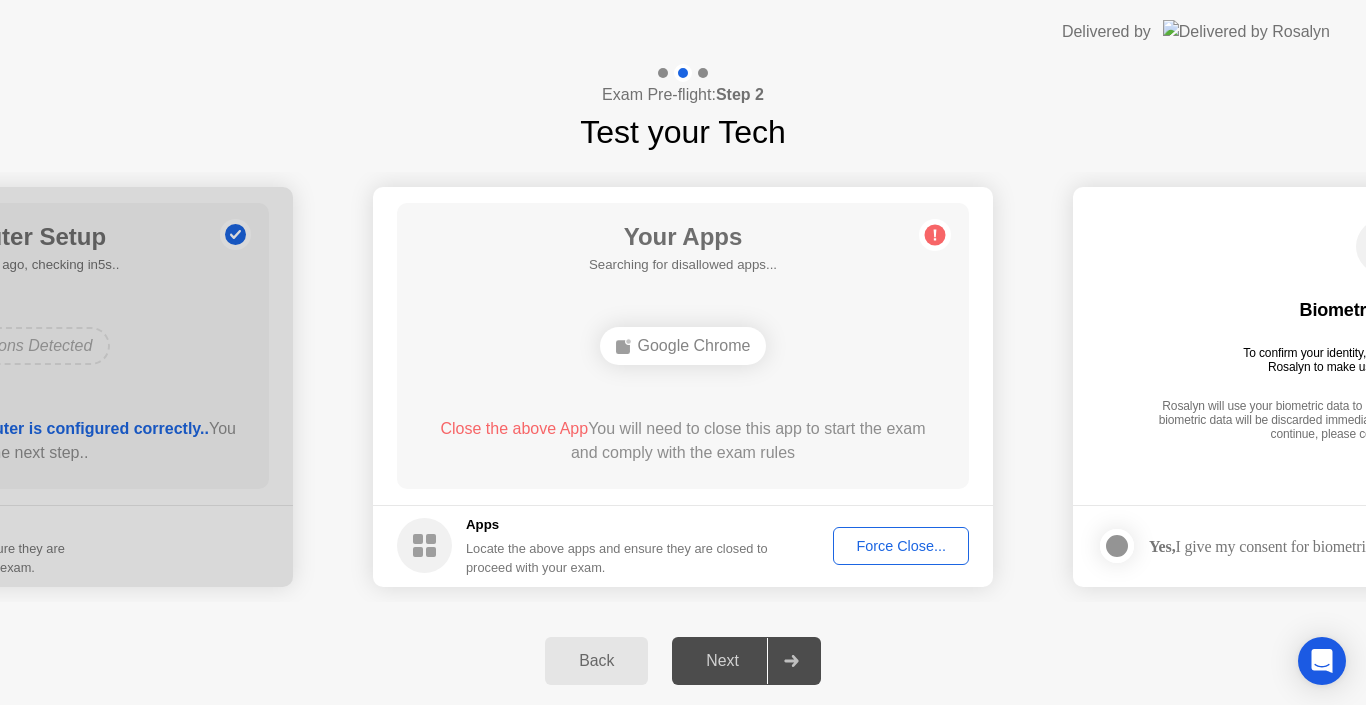 click on "Force Close..." 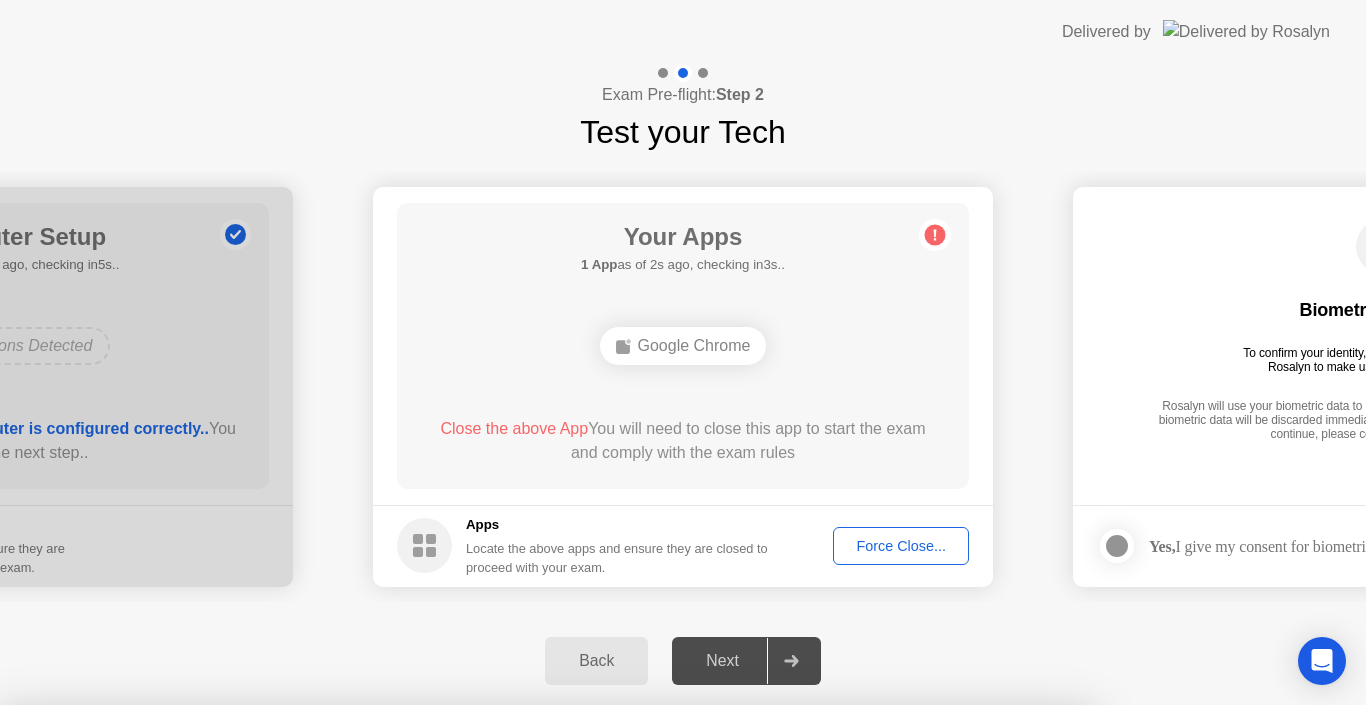 click on "Confirm" at bounding box center [613, 981] 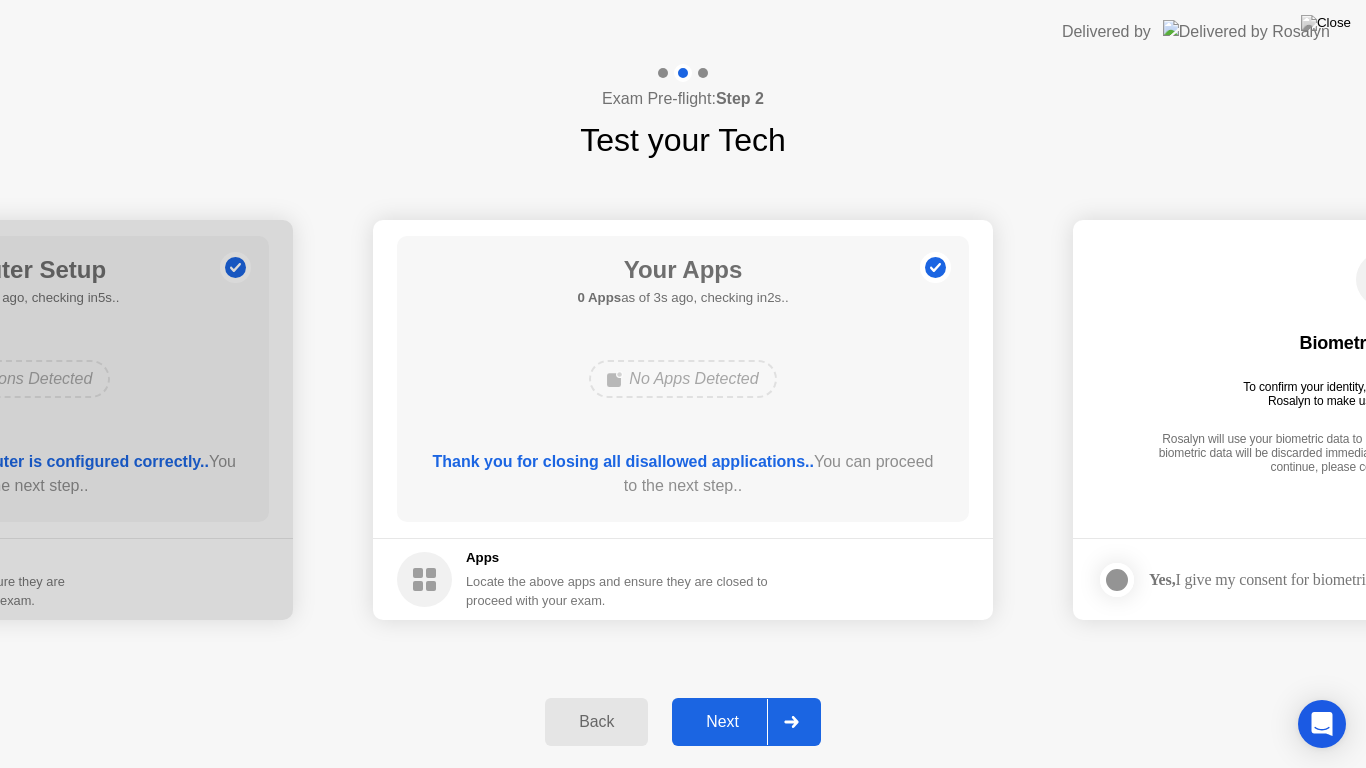 click 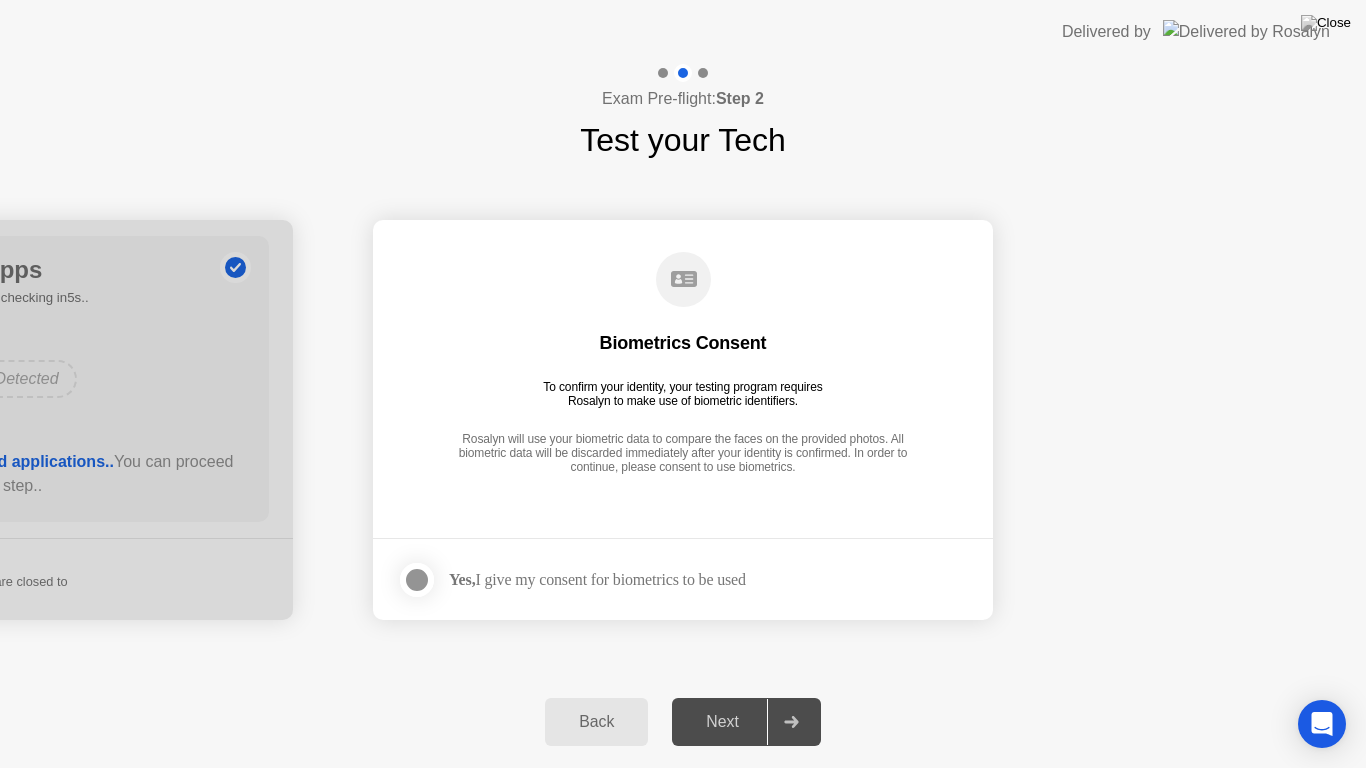 click 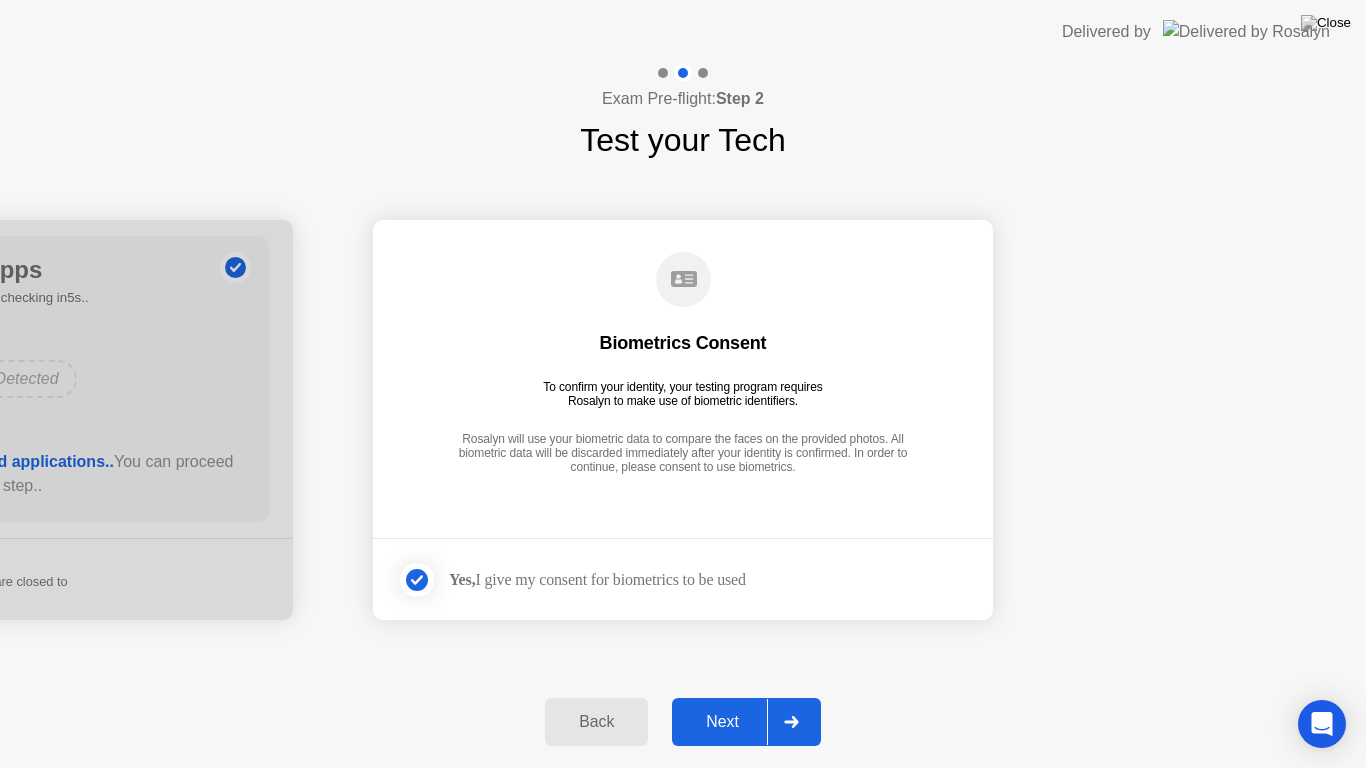 click 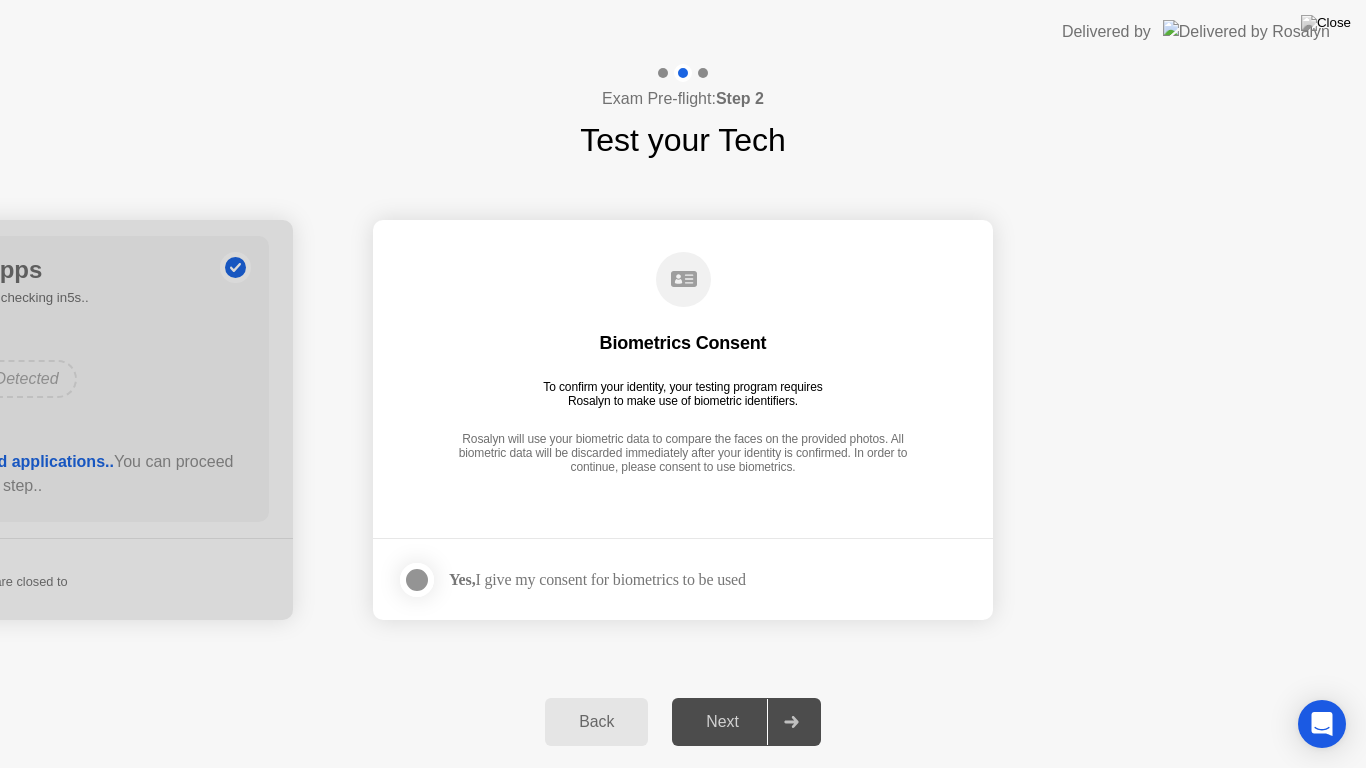 click 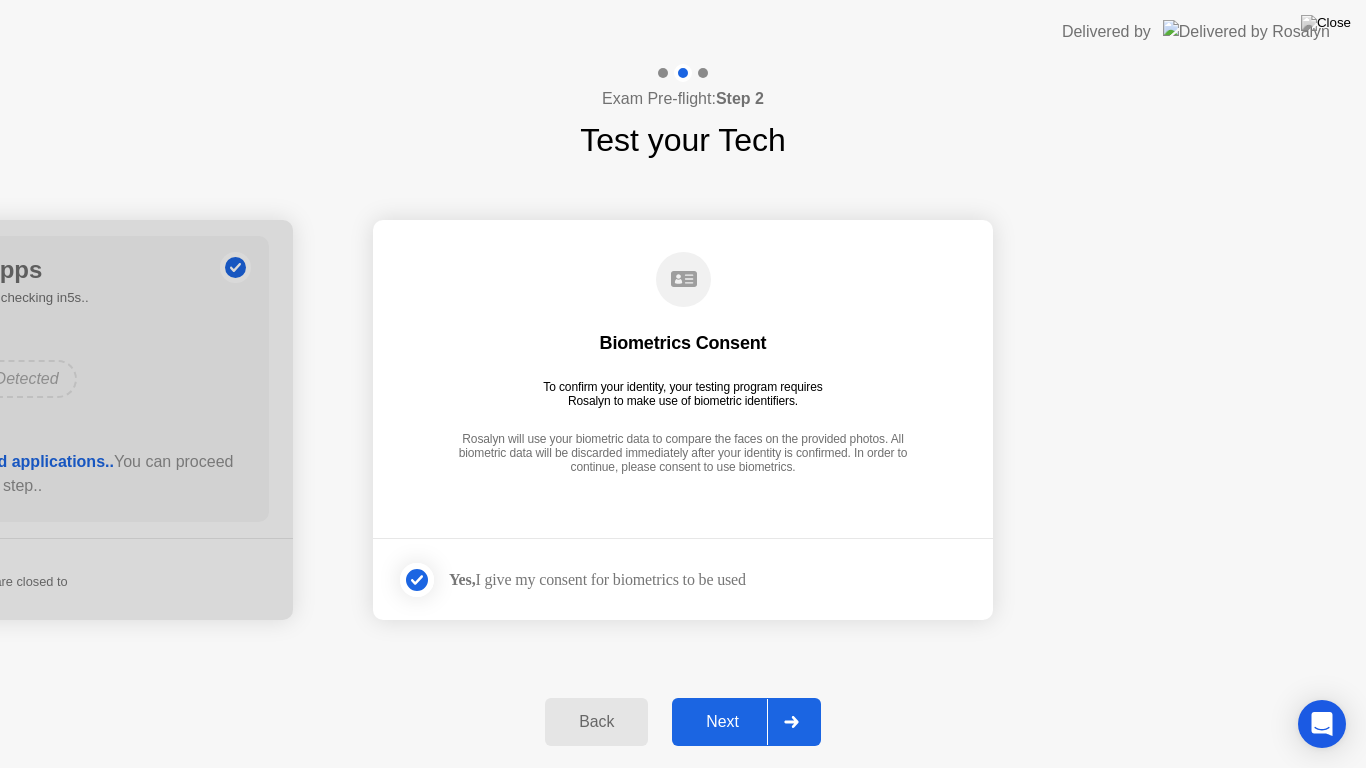 click 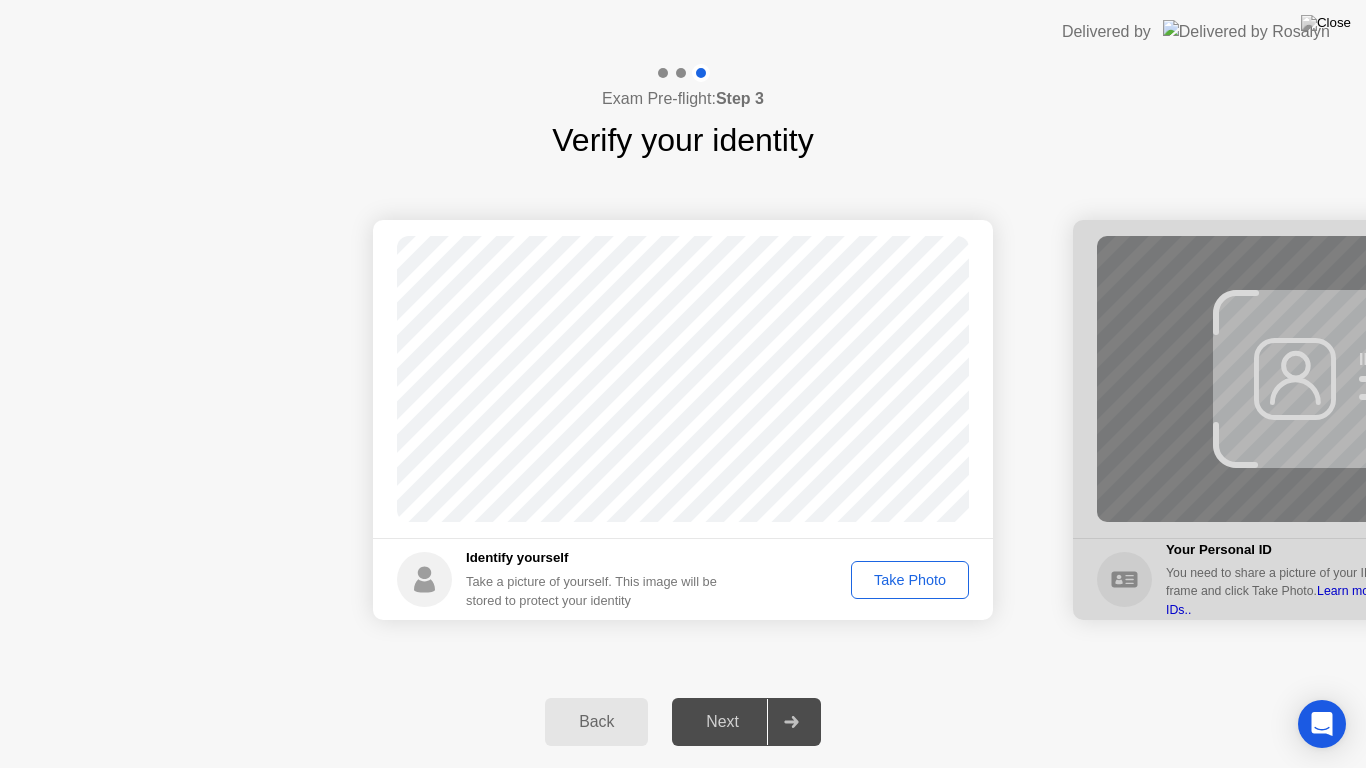 click on "Identify yourself Take a picture of yourself. This image will be stored to protect your identity Take Photo" 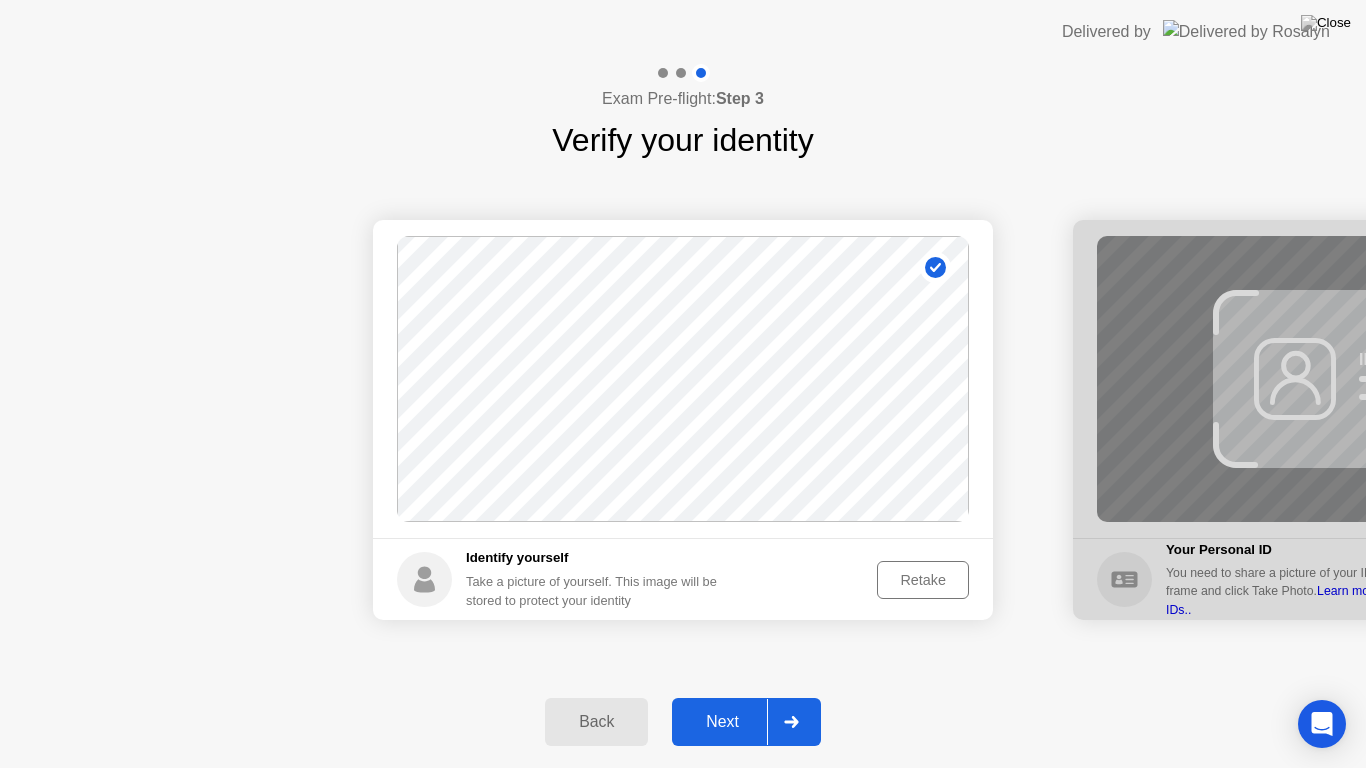 click on "Retake" 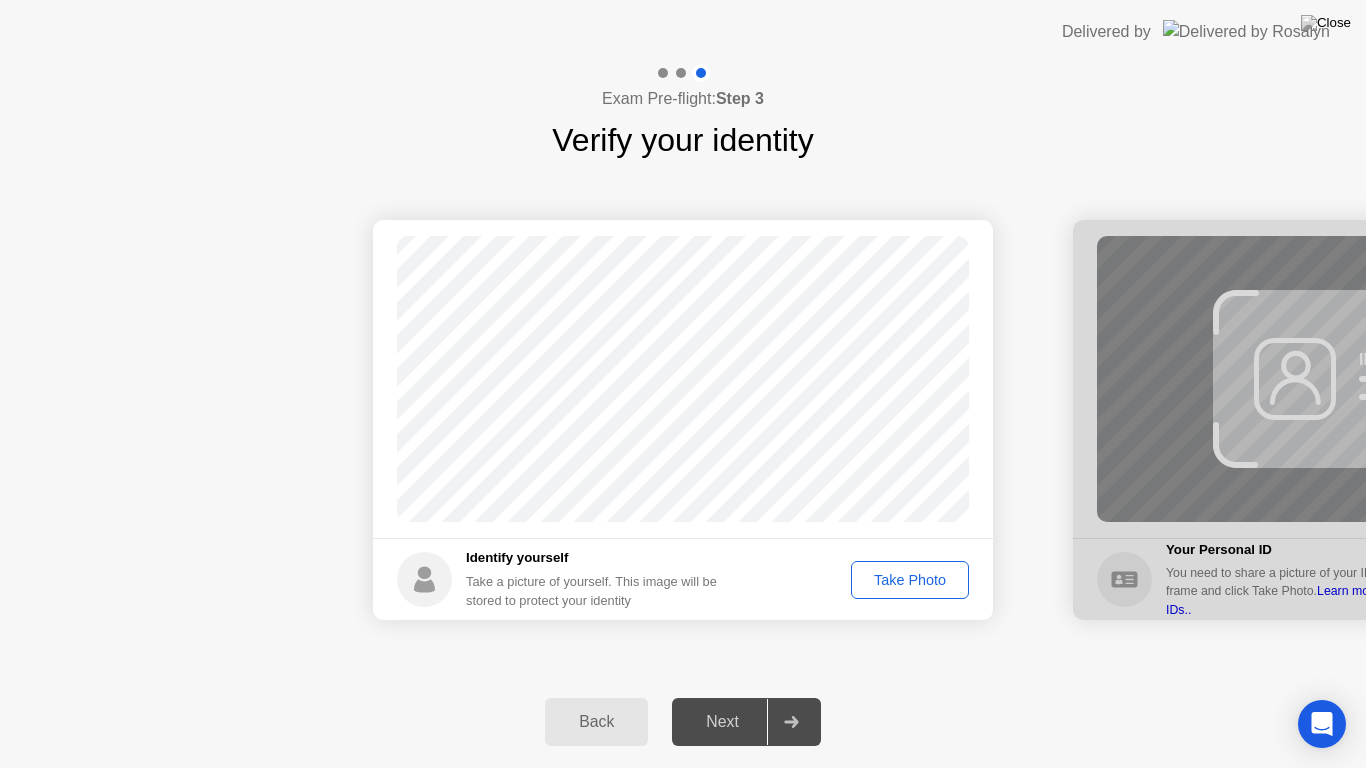 click on "Take Photo" 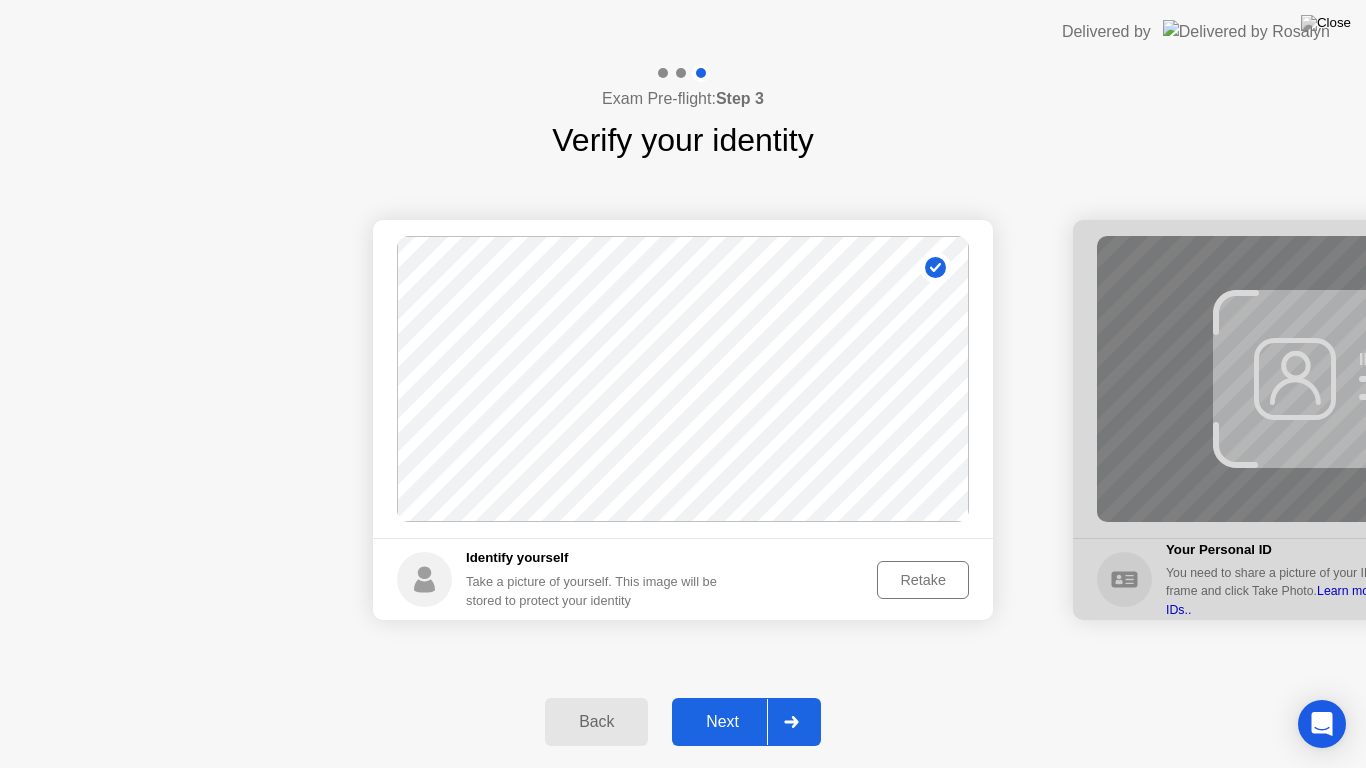 click 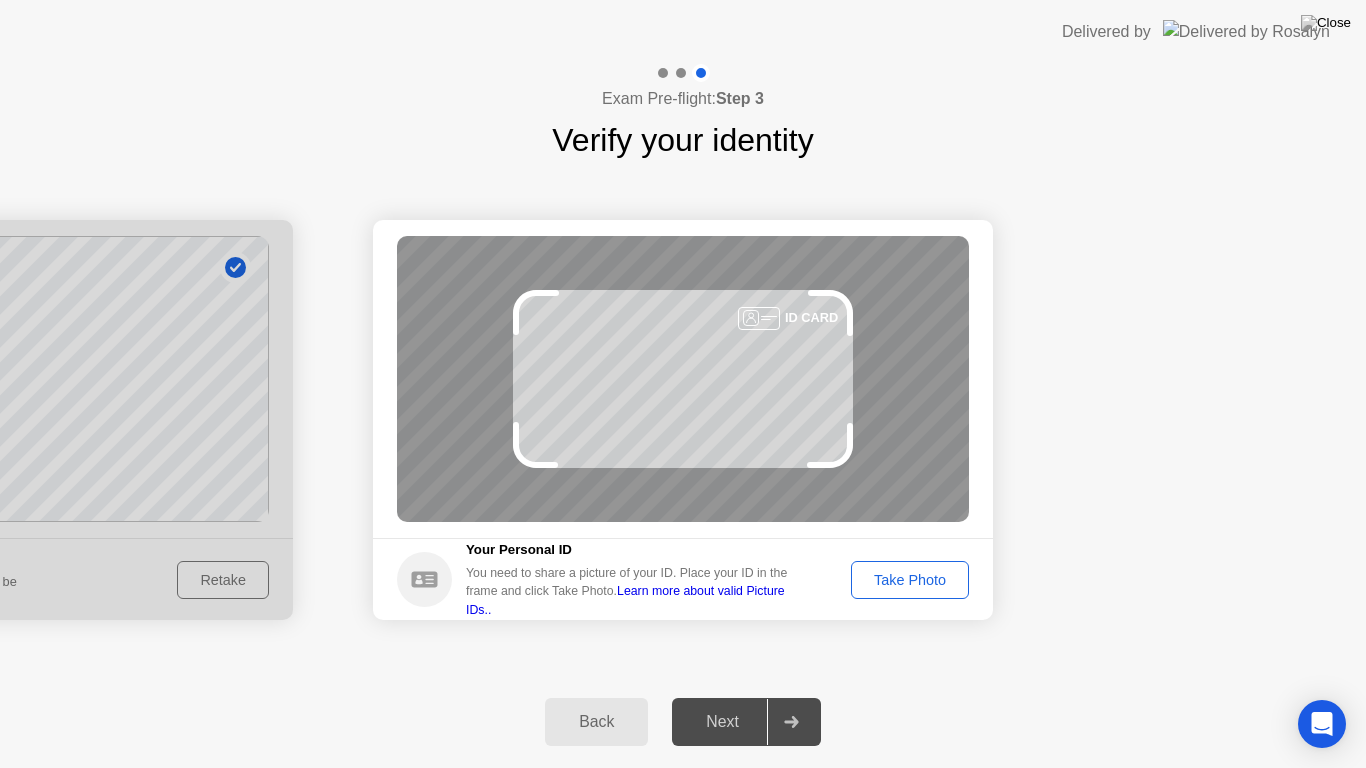click on "Take Photo" 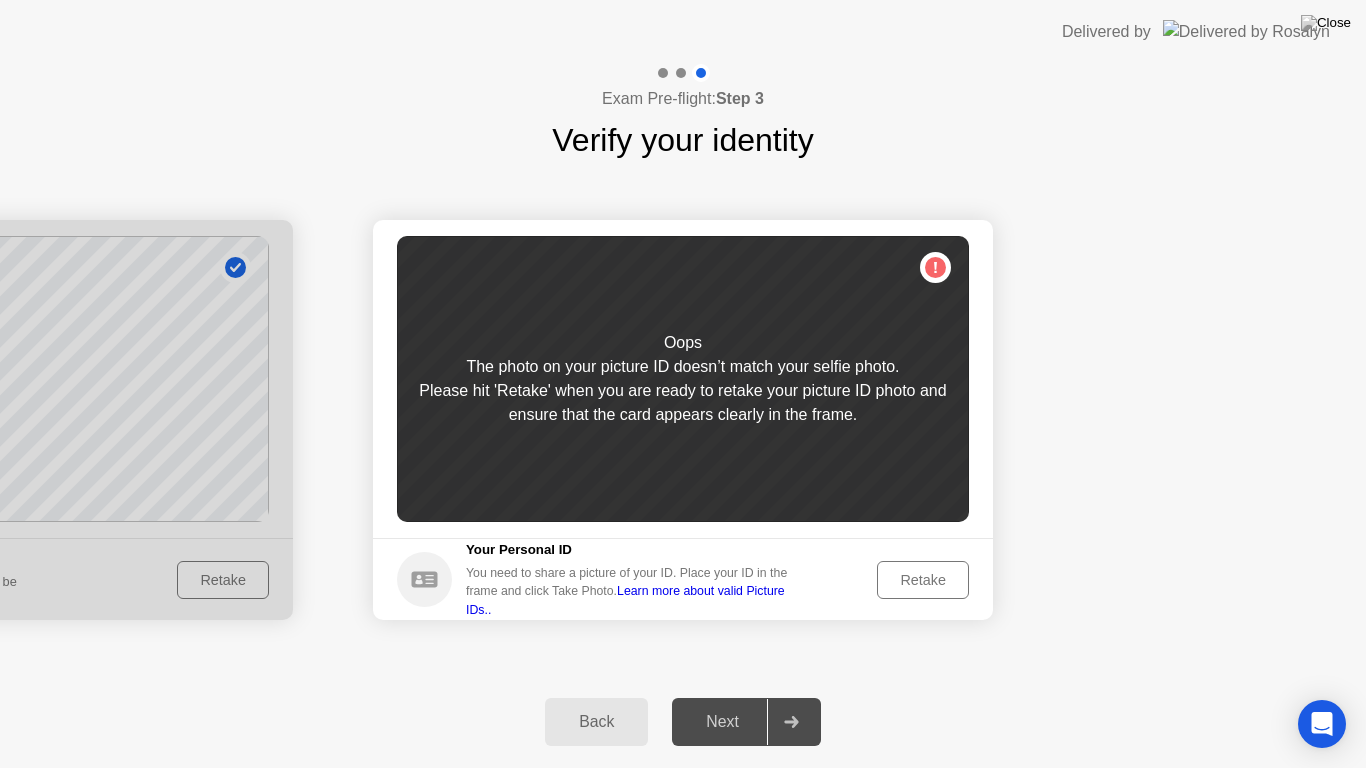click on "Retake" 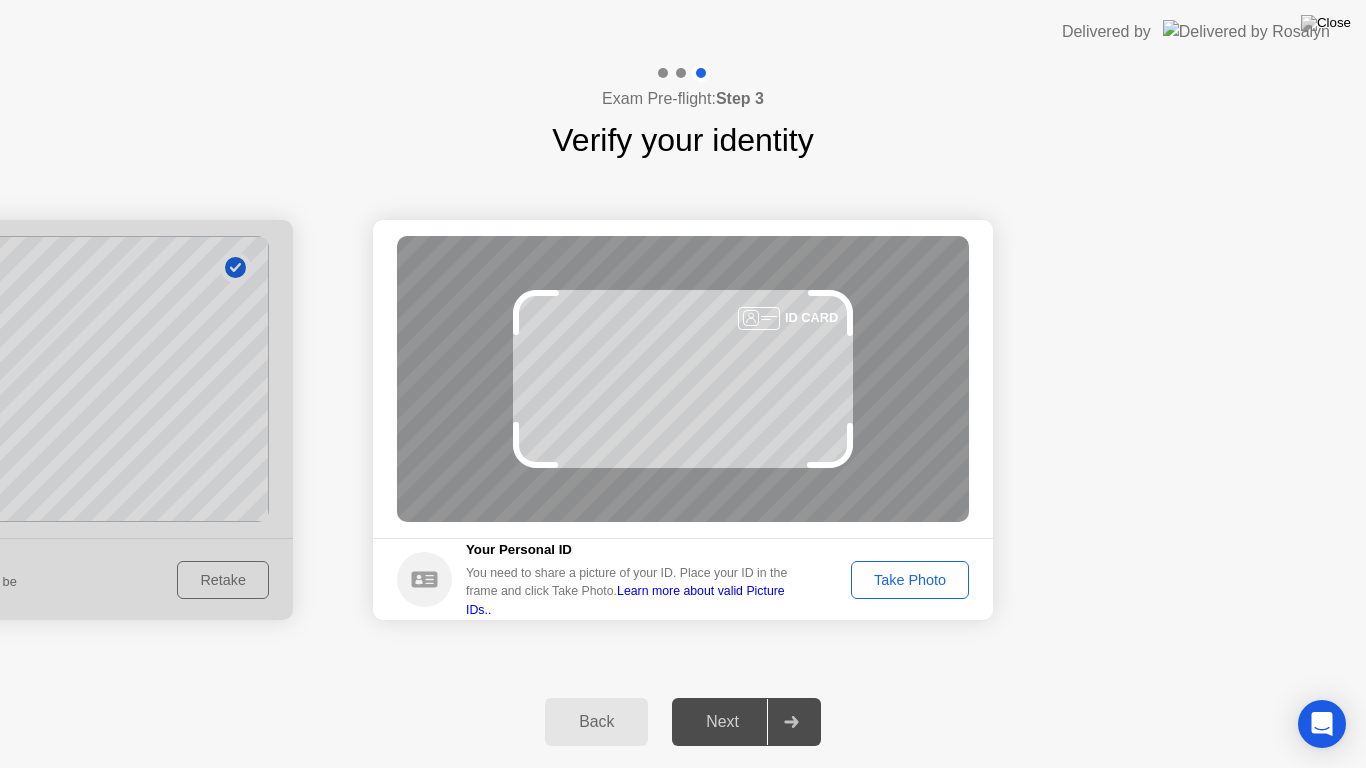 click on "Take Photo" 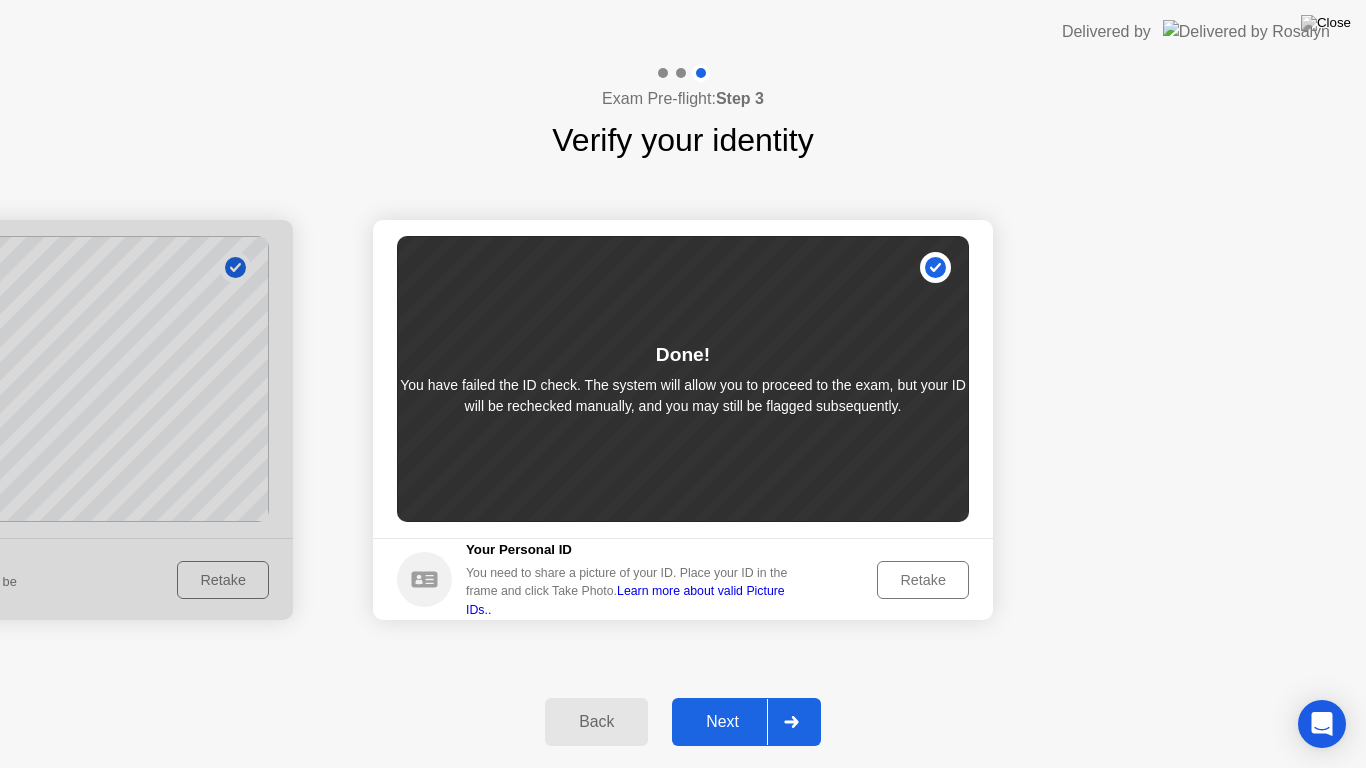 click 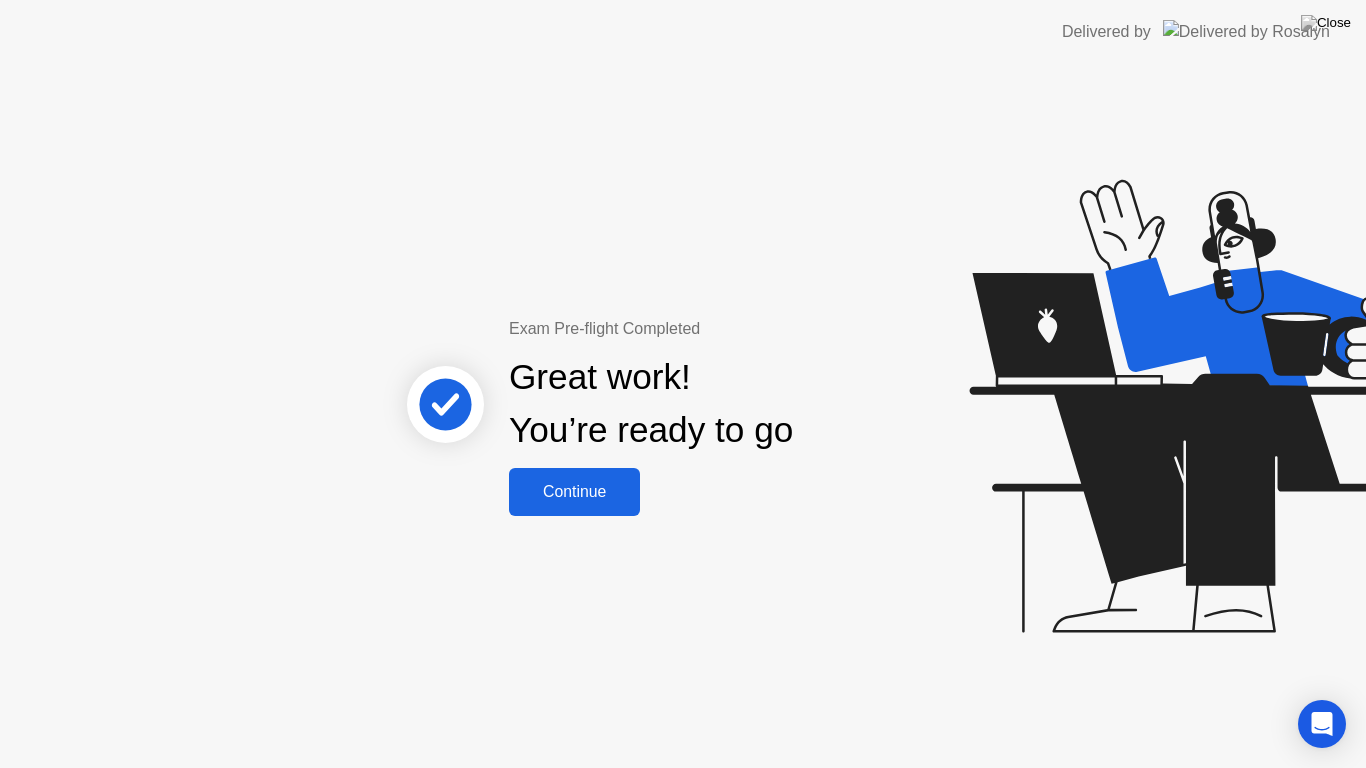 click on "Continue" 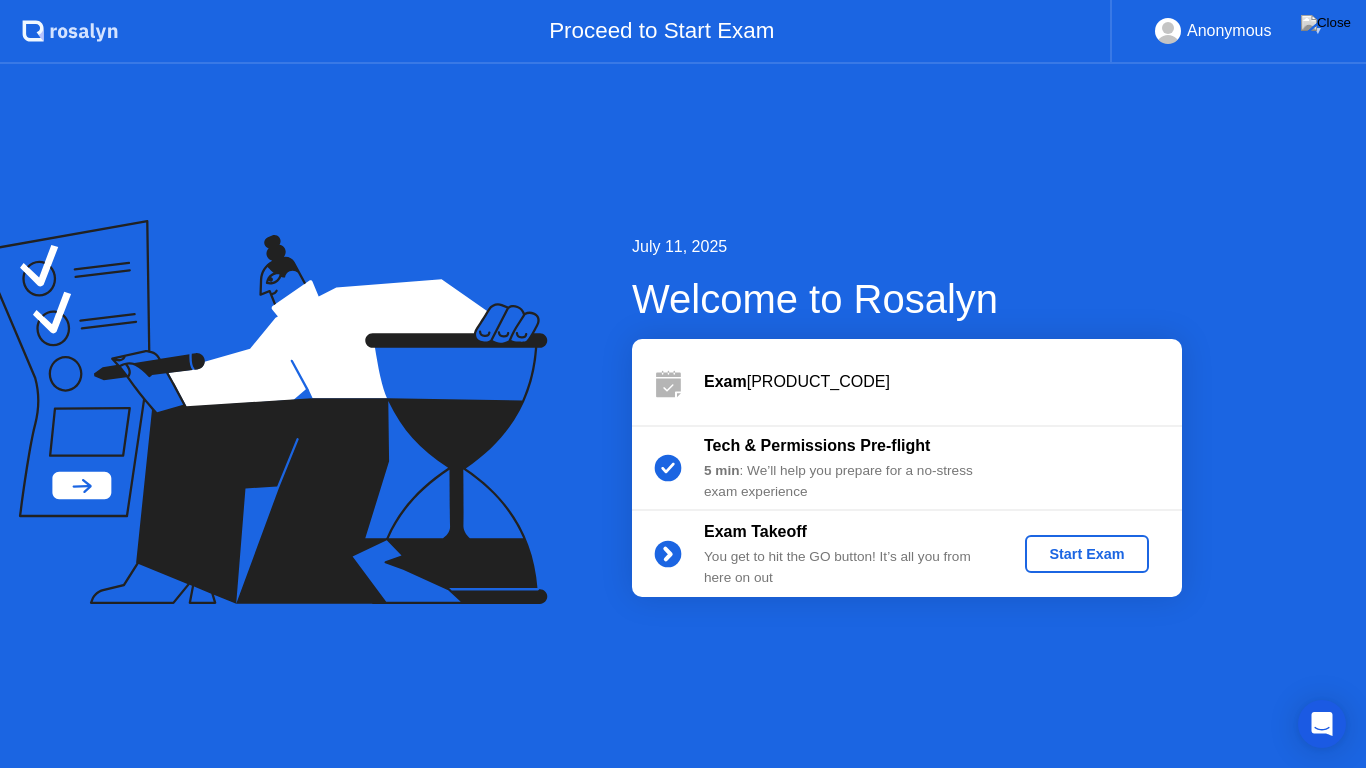 click on "Start Exam" 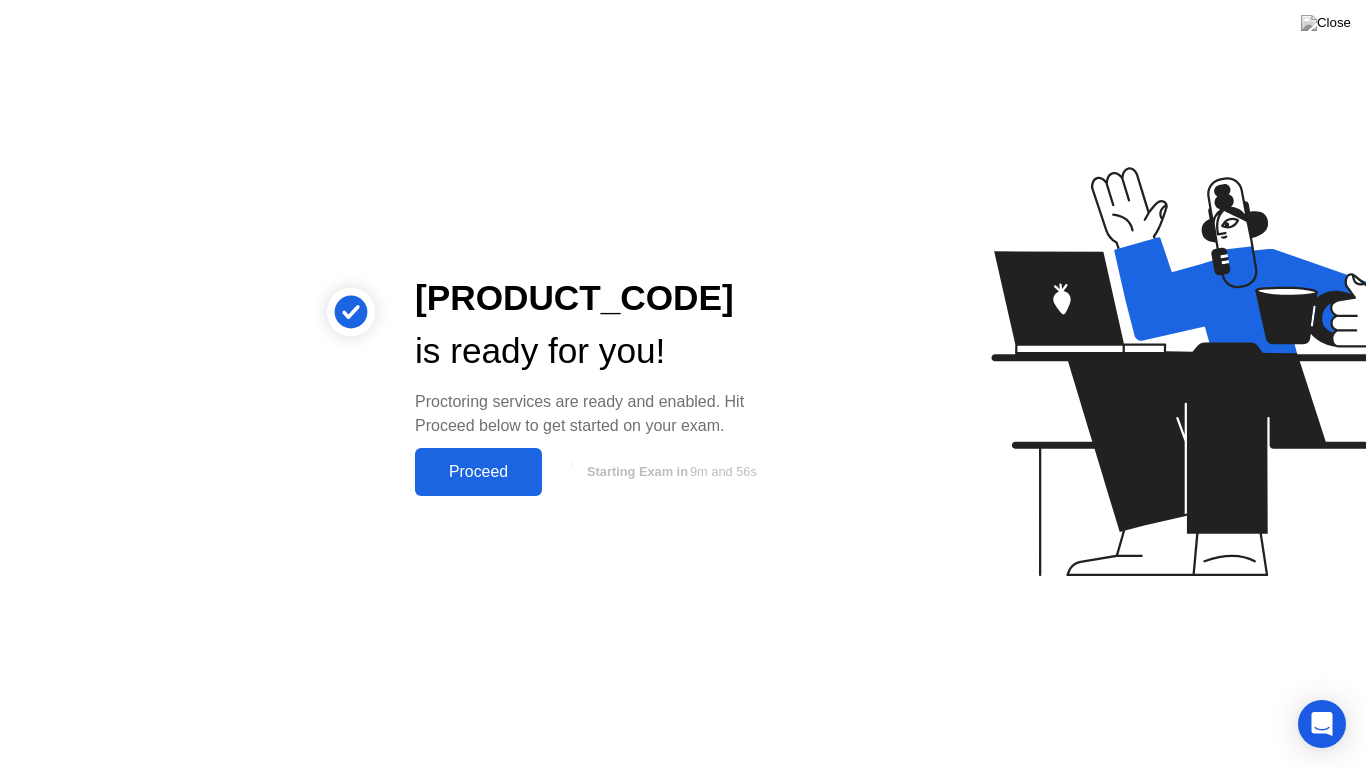 click on "Proceed" 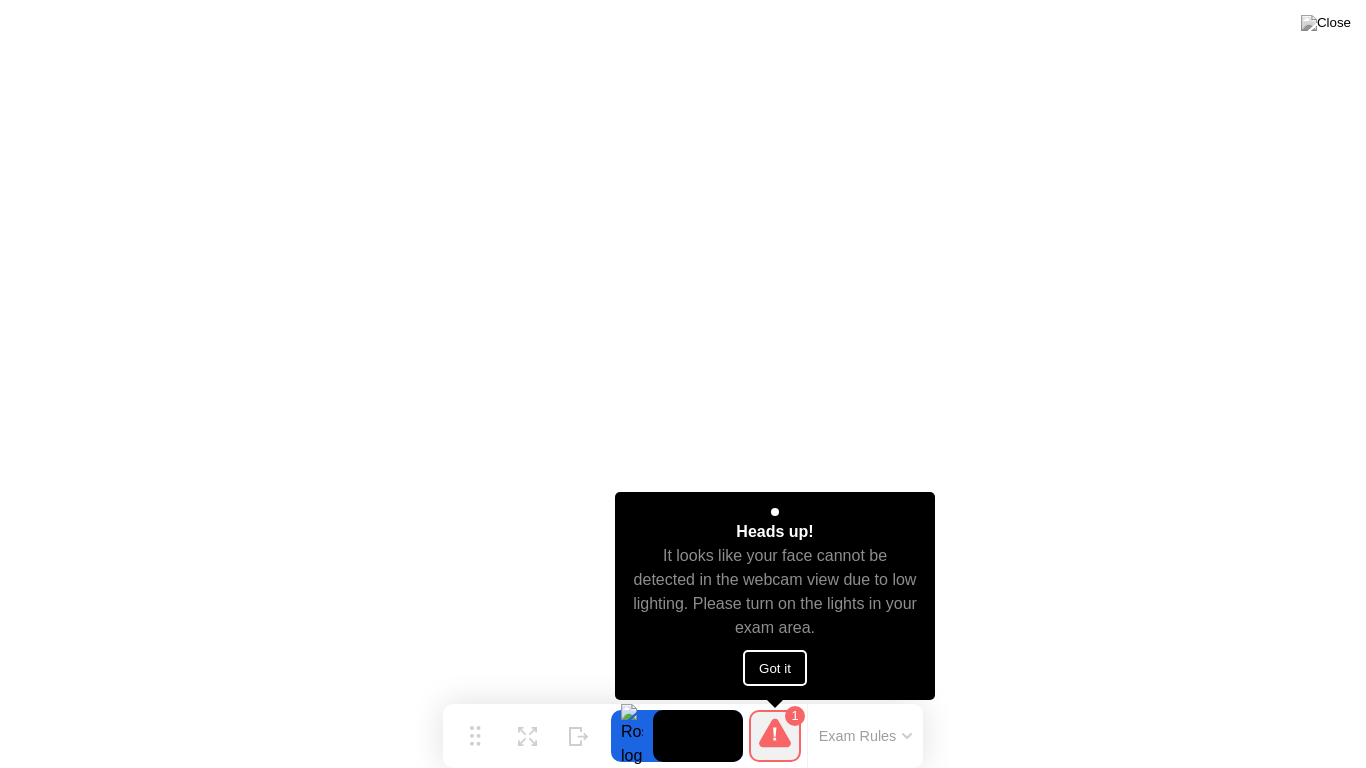 click on "Got it" 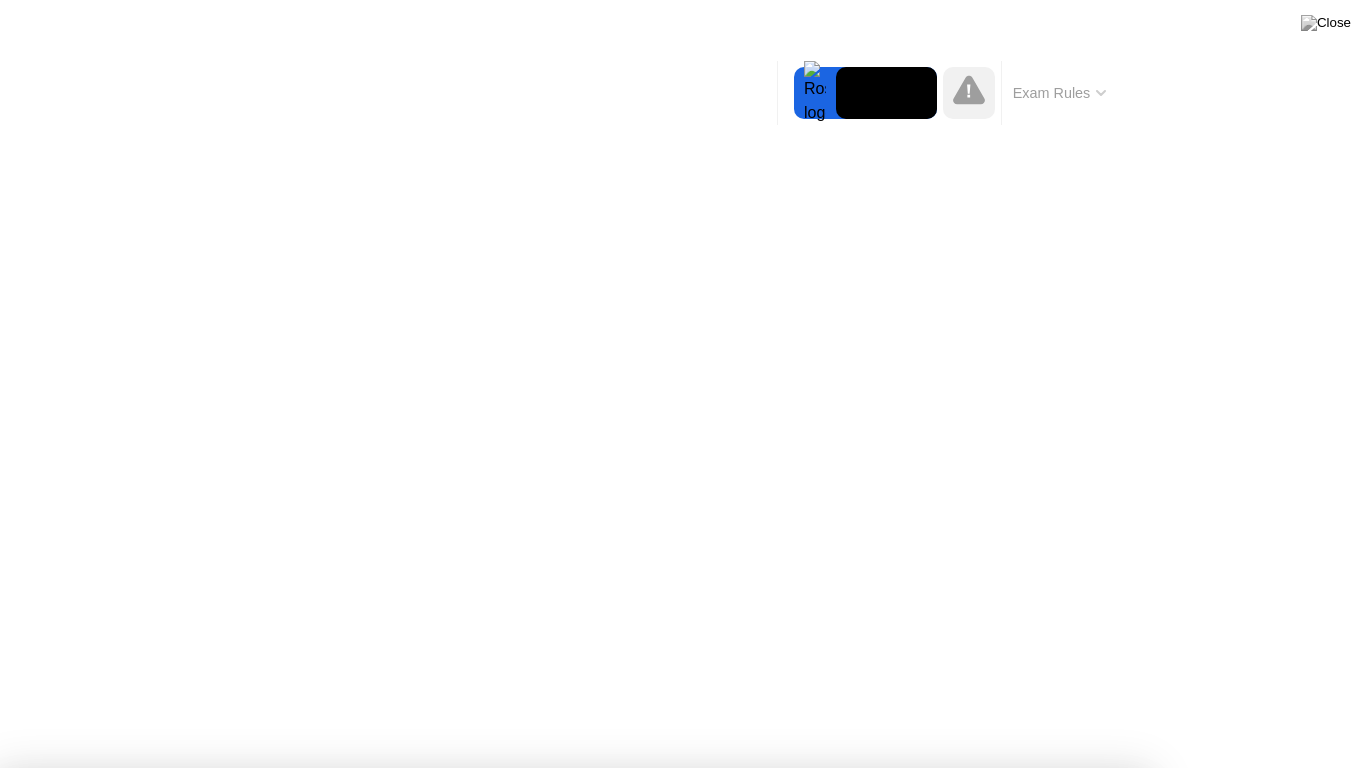 click on "Got it!" at bounding box center [672, 1291] 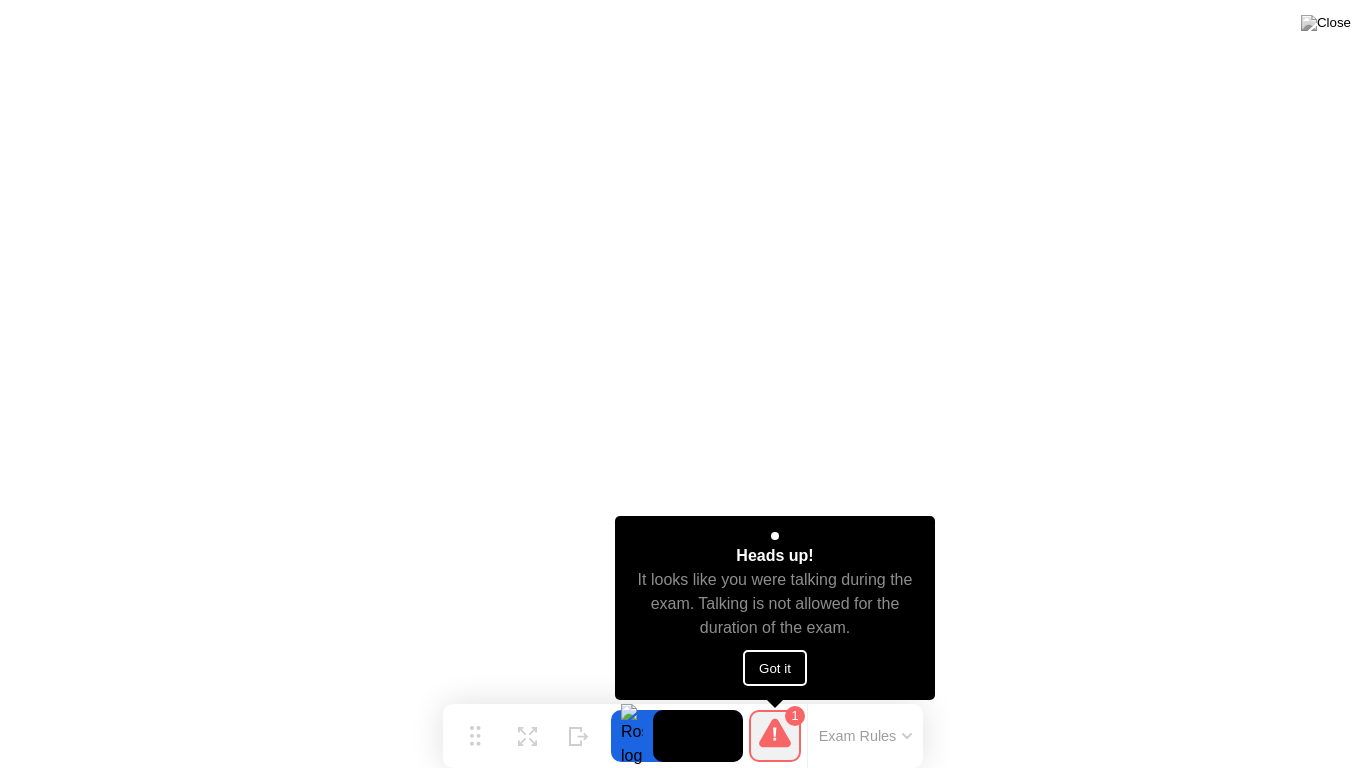 click on "Got it" 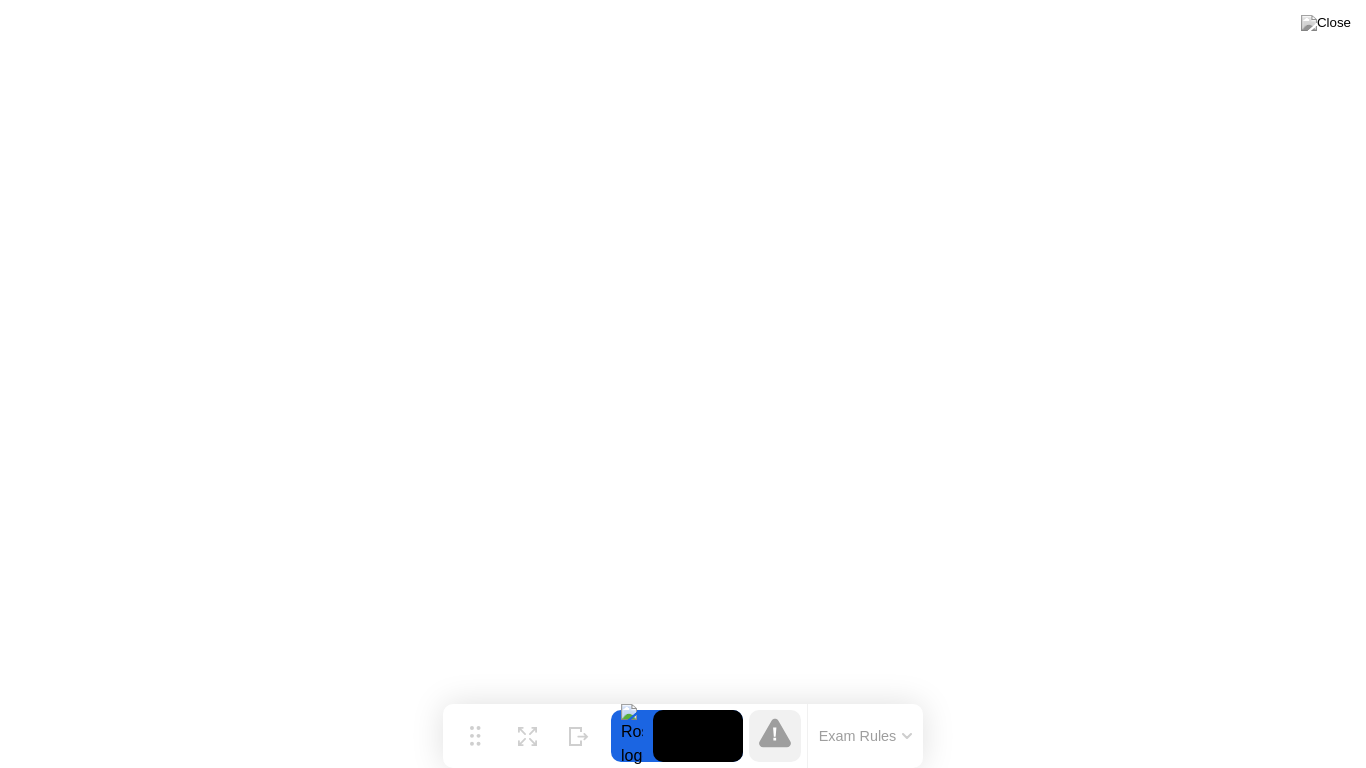 click at bounding box center [1326, 23] 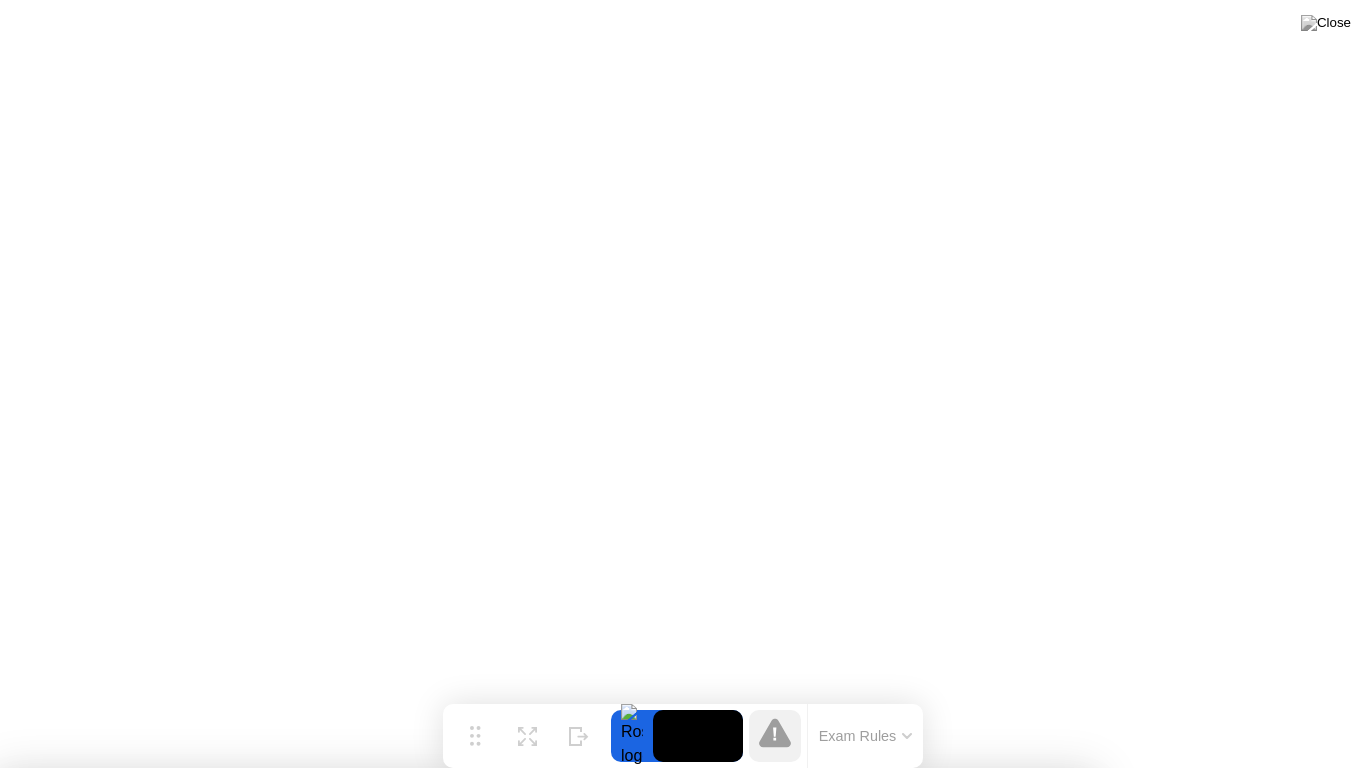 click on "Yes" at bounding box center [498, 881] 